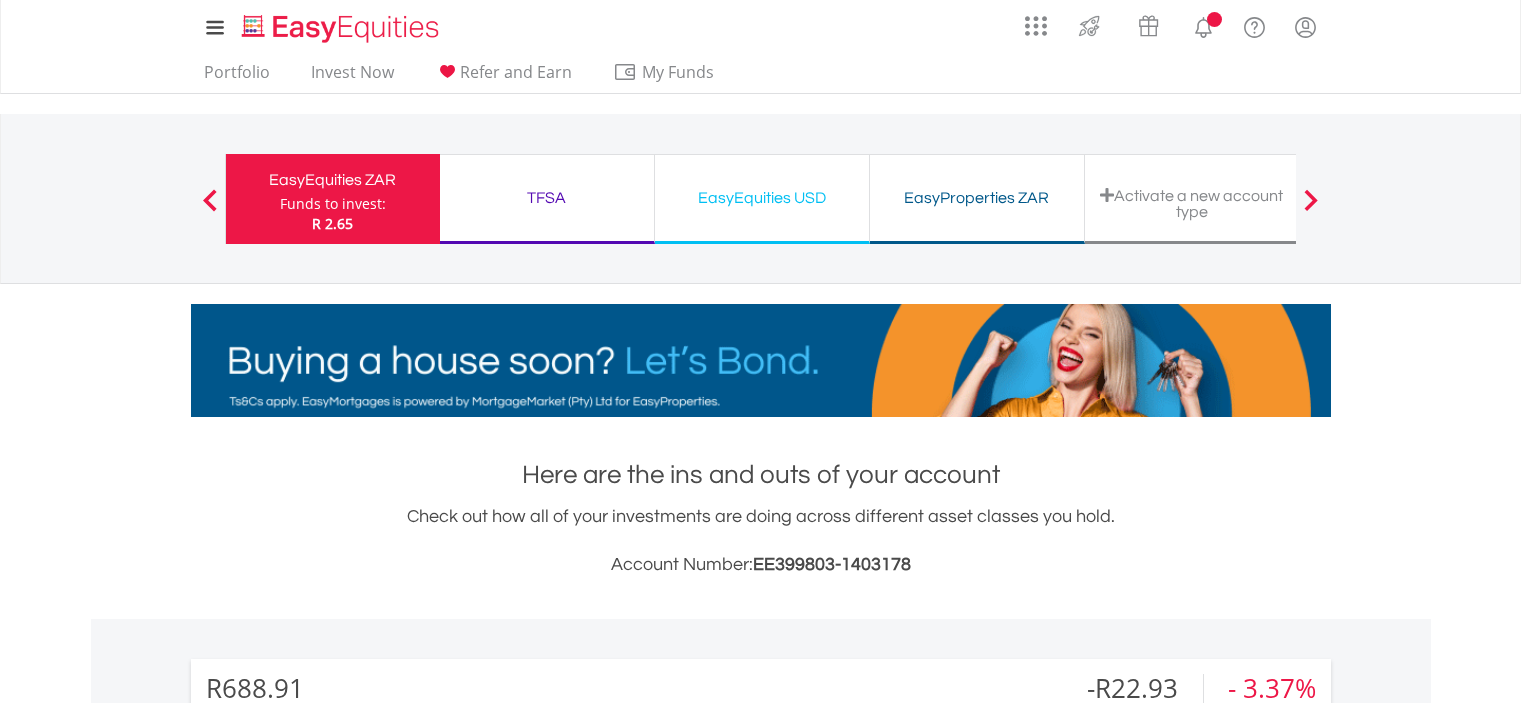 scroll, scrollTop: 0, scrollLeft: 0, axis: both 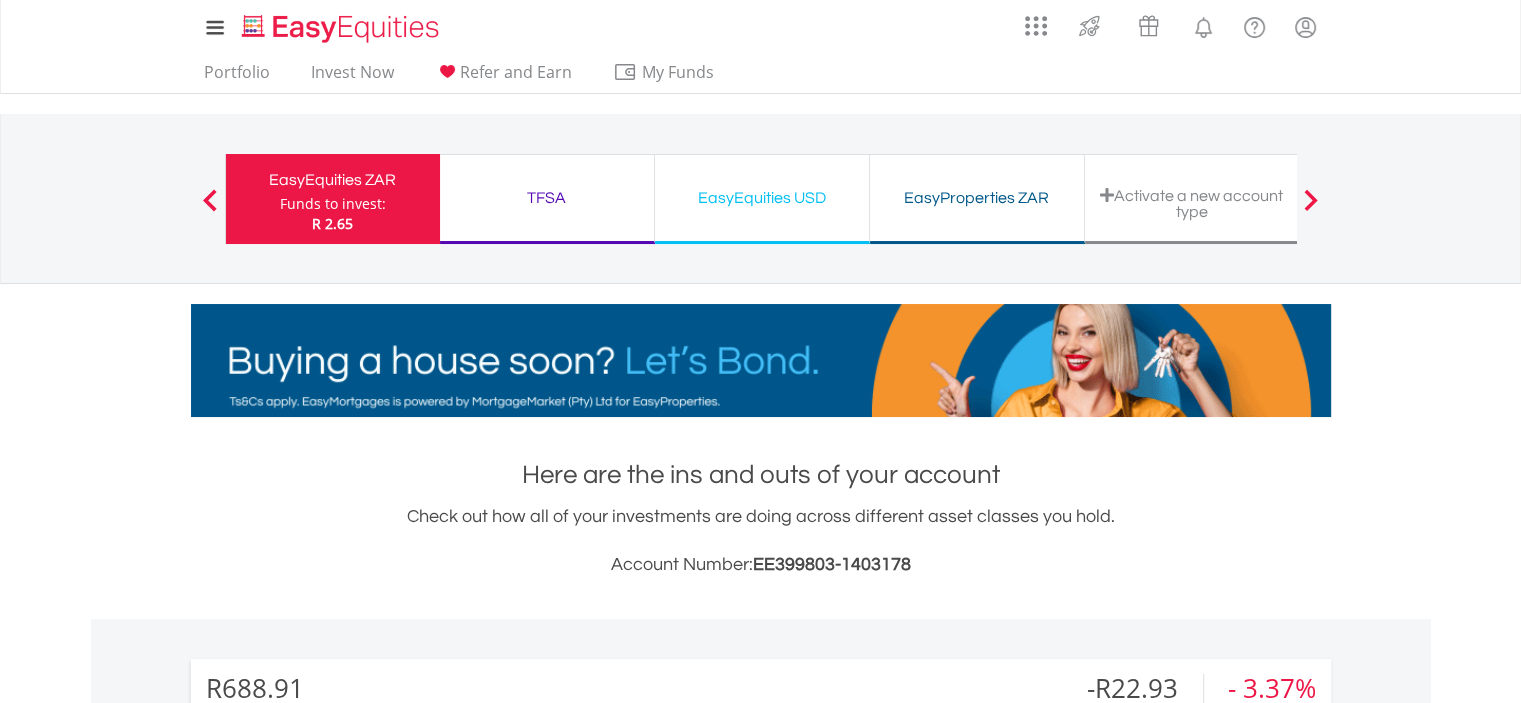 click on "R688.91
CURRENT VALUE
Movement on Current Holdings:
-R22.93
Profit & Loss Value
- 3.37%
Profit & Loss
﻿
Investment Types Distribution" at bounding box center [761, 1051] 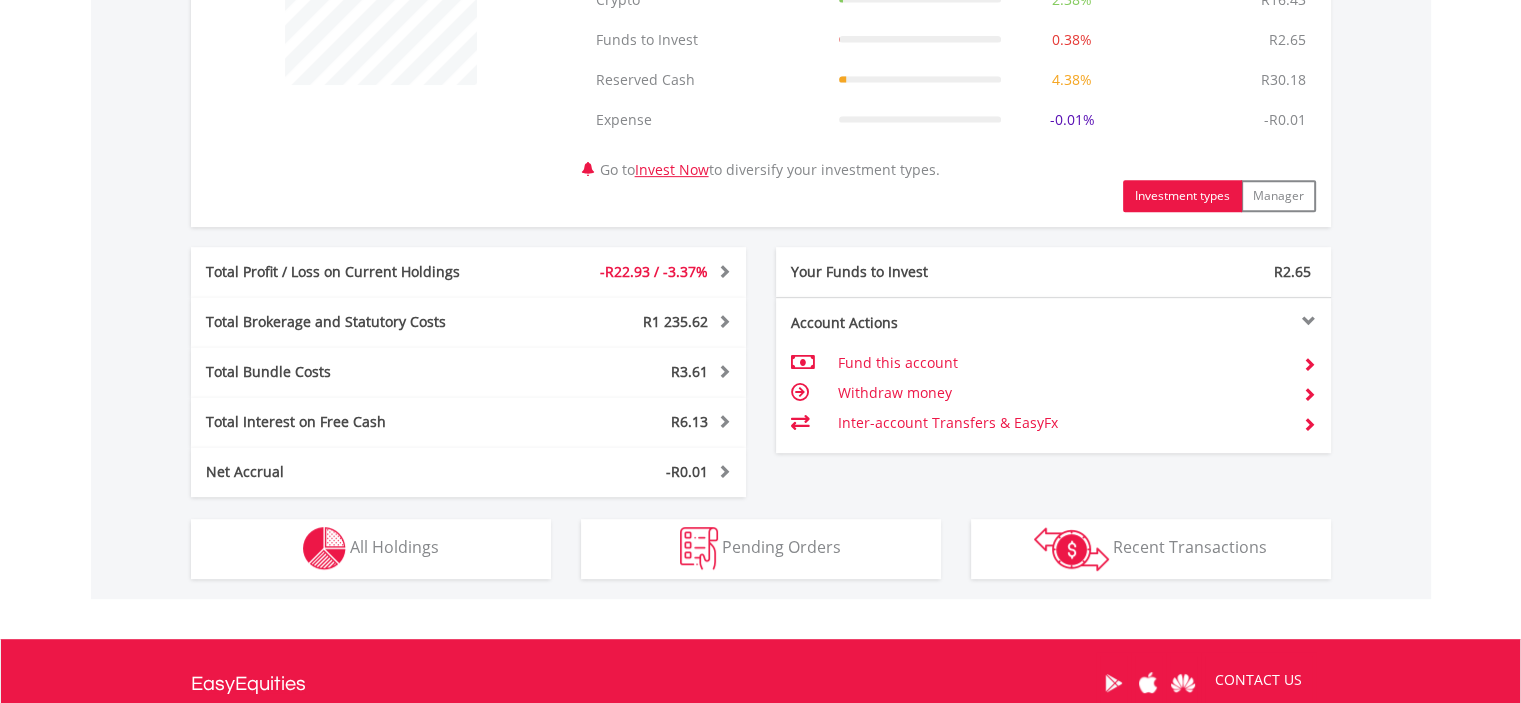 scroll, scrollTop: 1100, scrollLeft: 0, axis: vertical 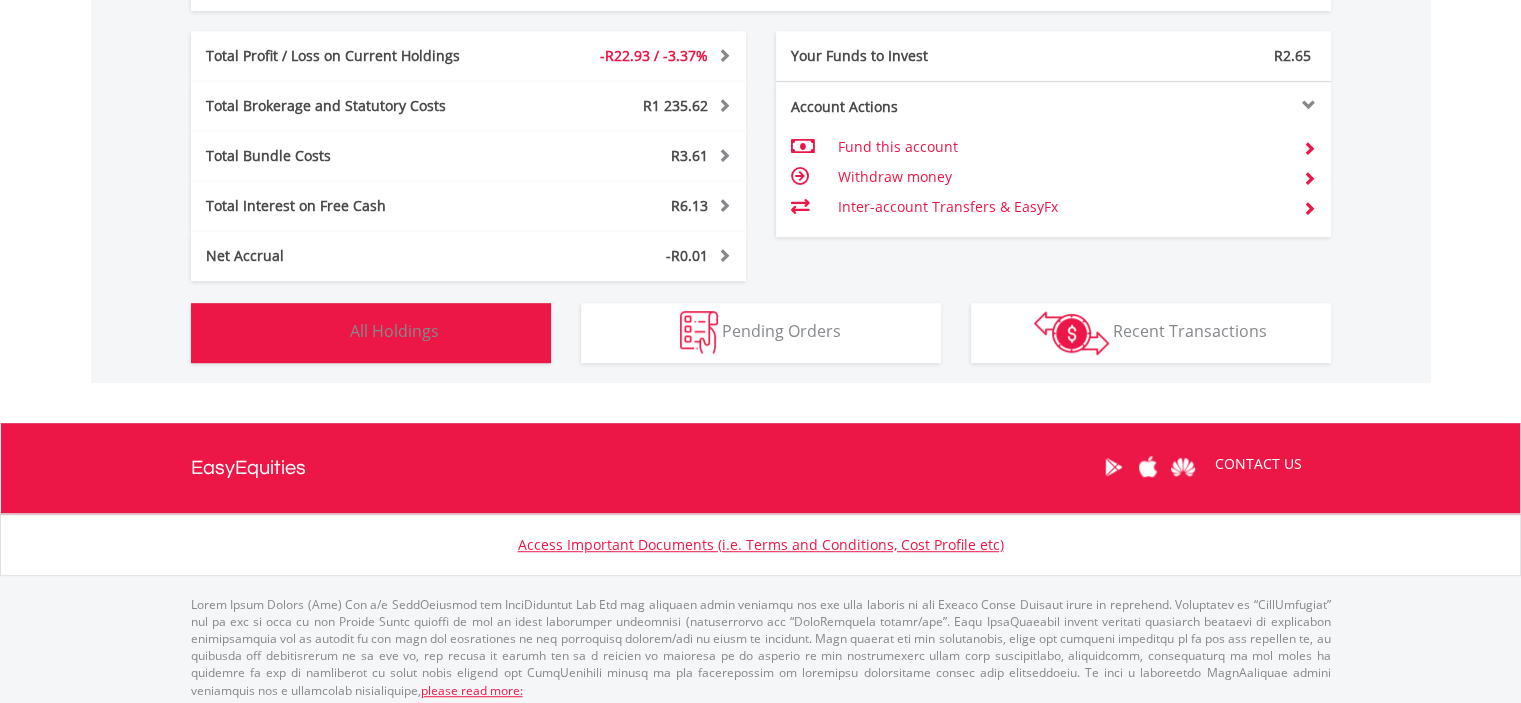 click on "Holdings
All Holdings" at bounding box center (371, 333) 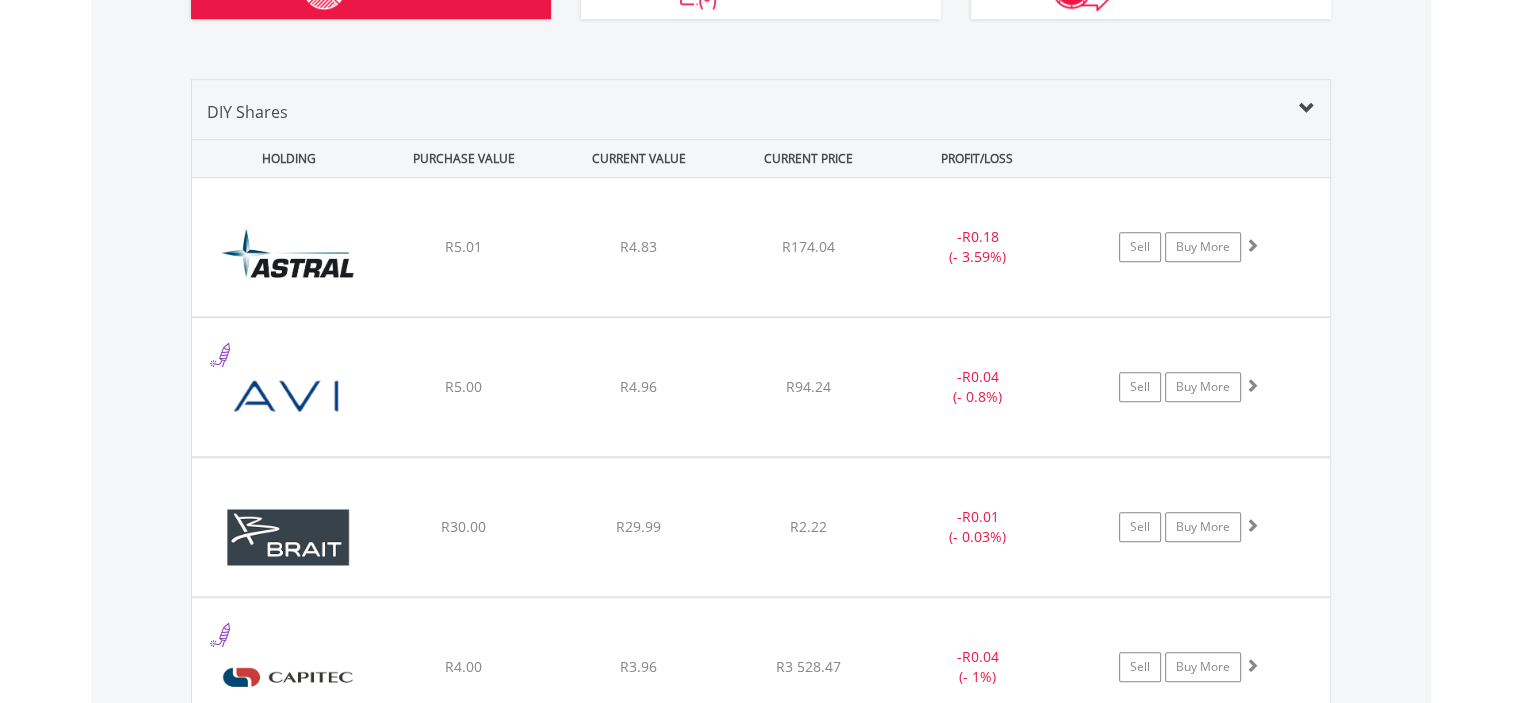 scroll, scrollTop: 1521, scrollLeft: 0, axis: vertical 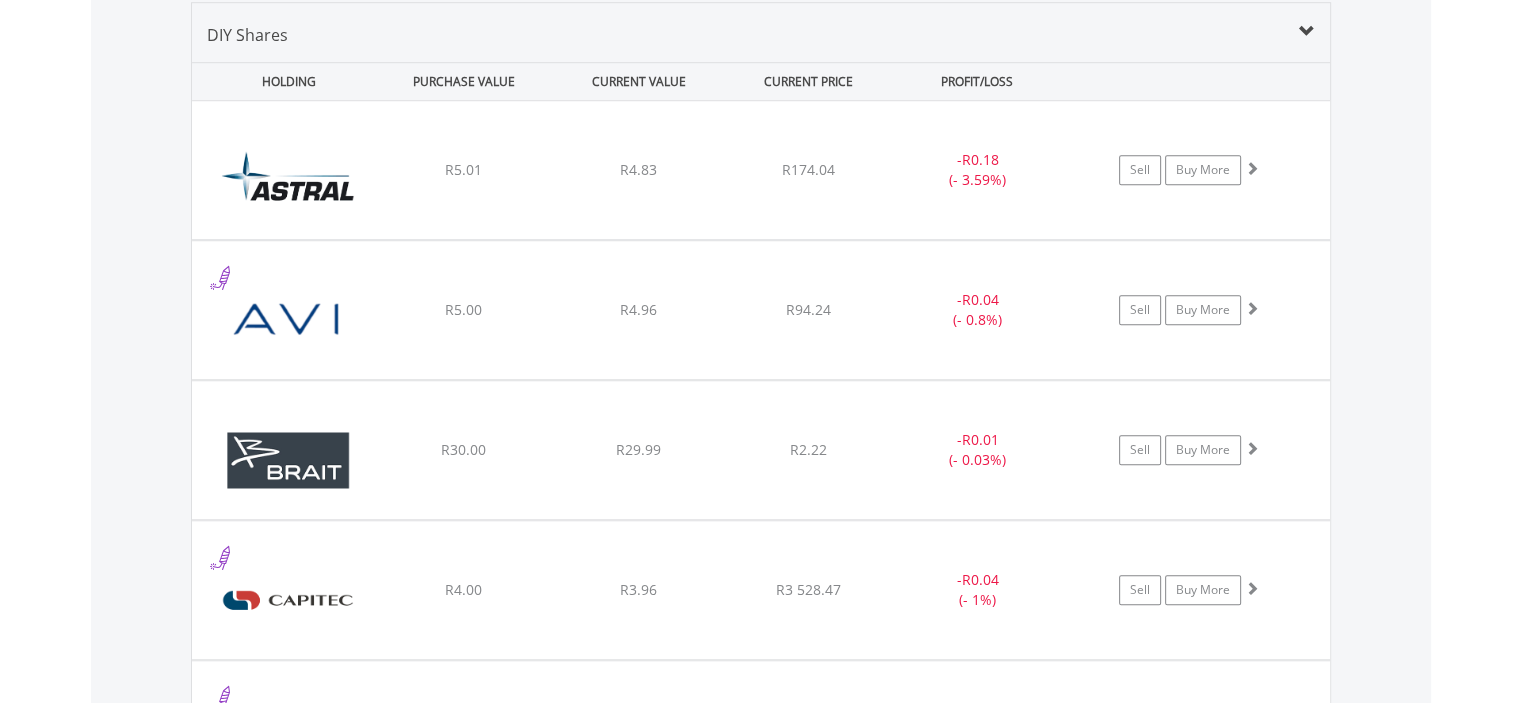 click on "Value View
Share View
DIY Shares
HOLDING
PURCHASE VALUE
CURRENT VALUE
CURRENT PRICE
PROFIT/LOSS
﻿
Astral Foods Limited
R5.01
R4.83
R174.04
-  R0.18 (- 3.59%)
Buy More" at bounding box center [761, 1833] 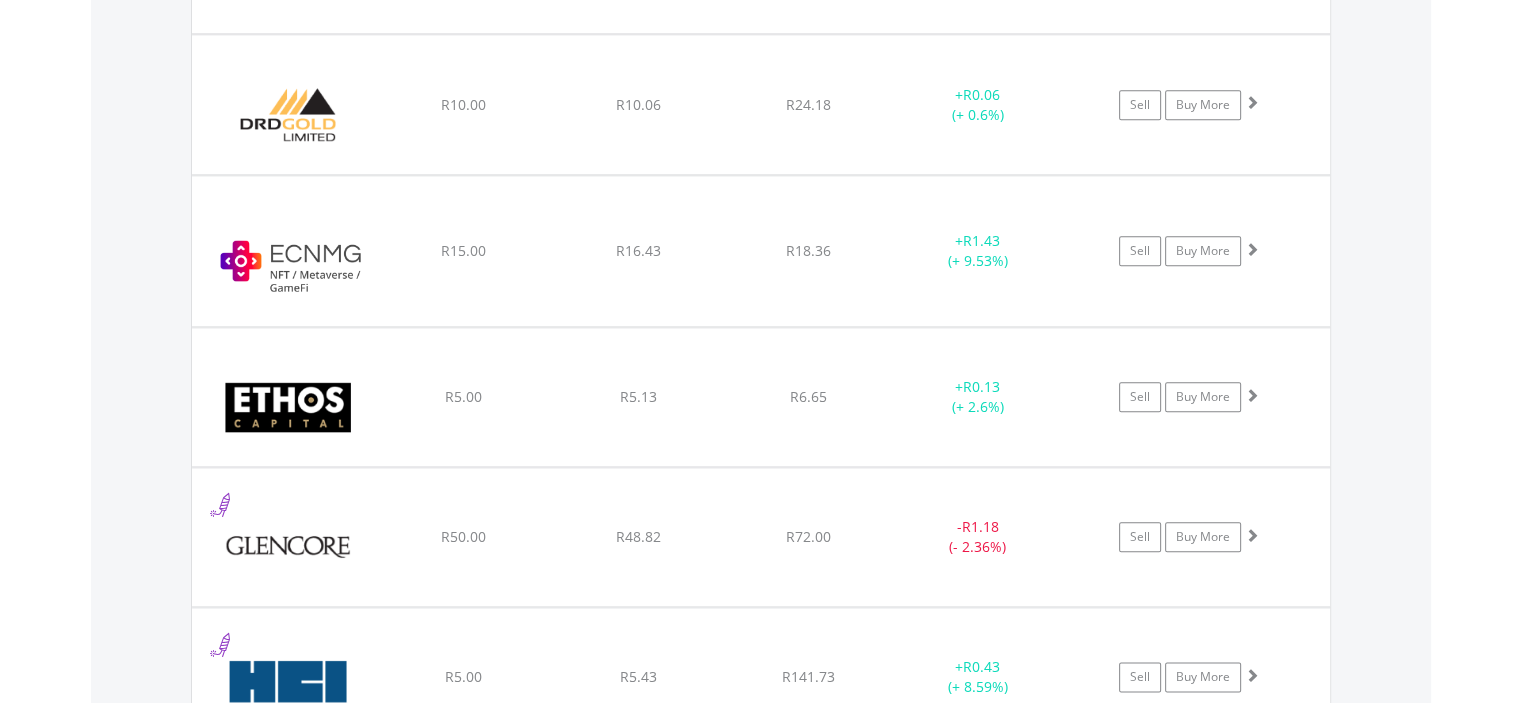 scroll, scrollTop: 2321, scrollLeft: 0, axis: vertical 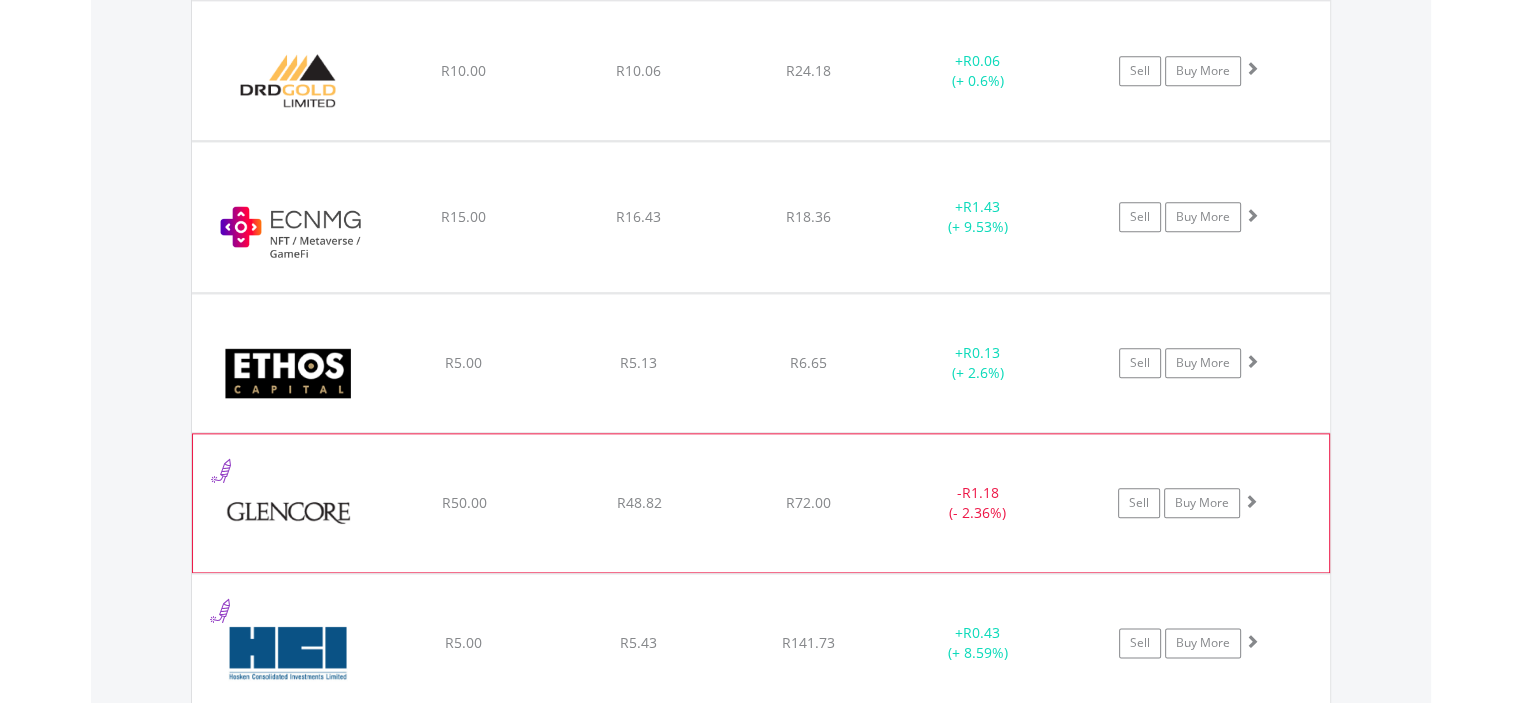 click on "Sell
Buy More" at bounding box center [1199, -630] 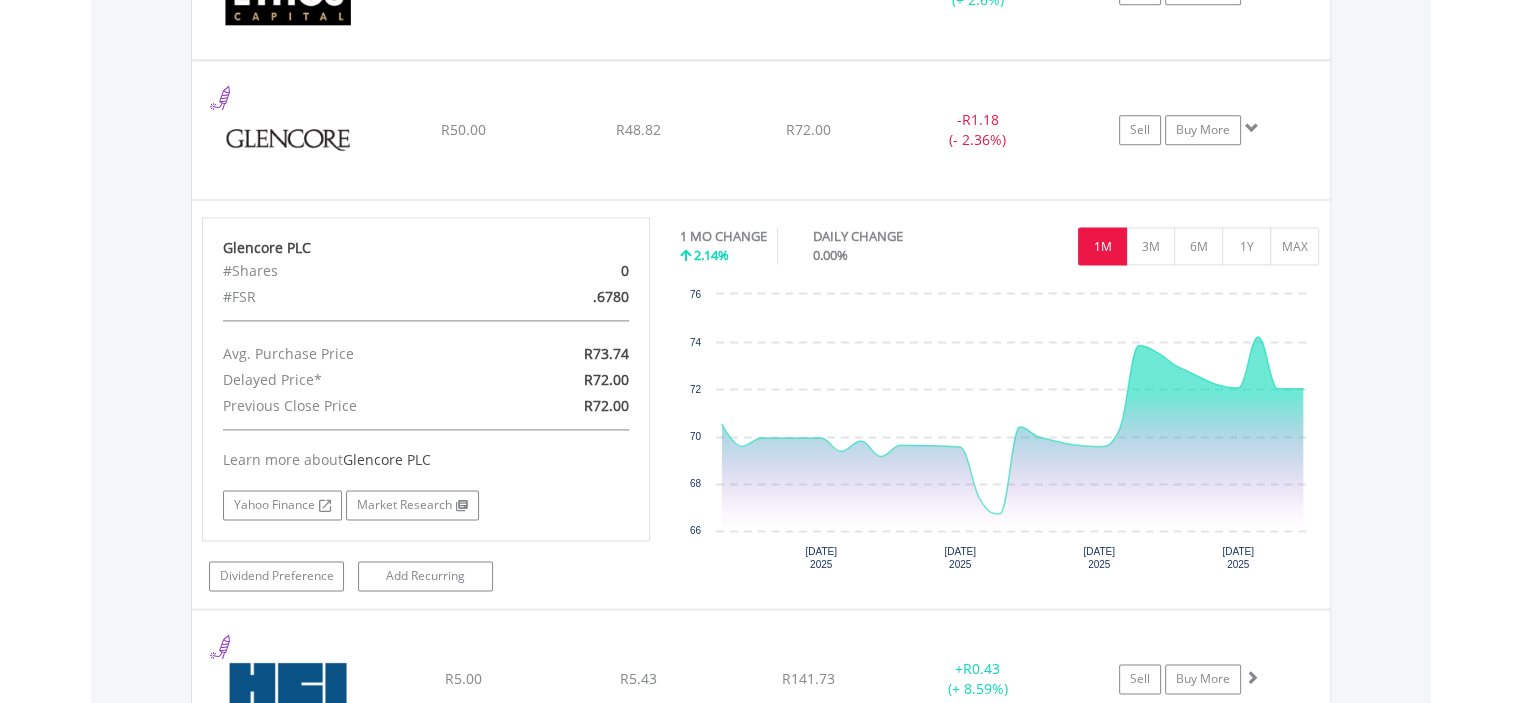 scroll, scrollTop: 2721, scrollLeft: 0, axis: vertical 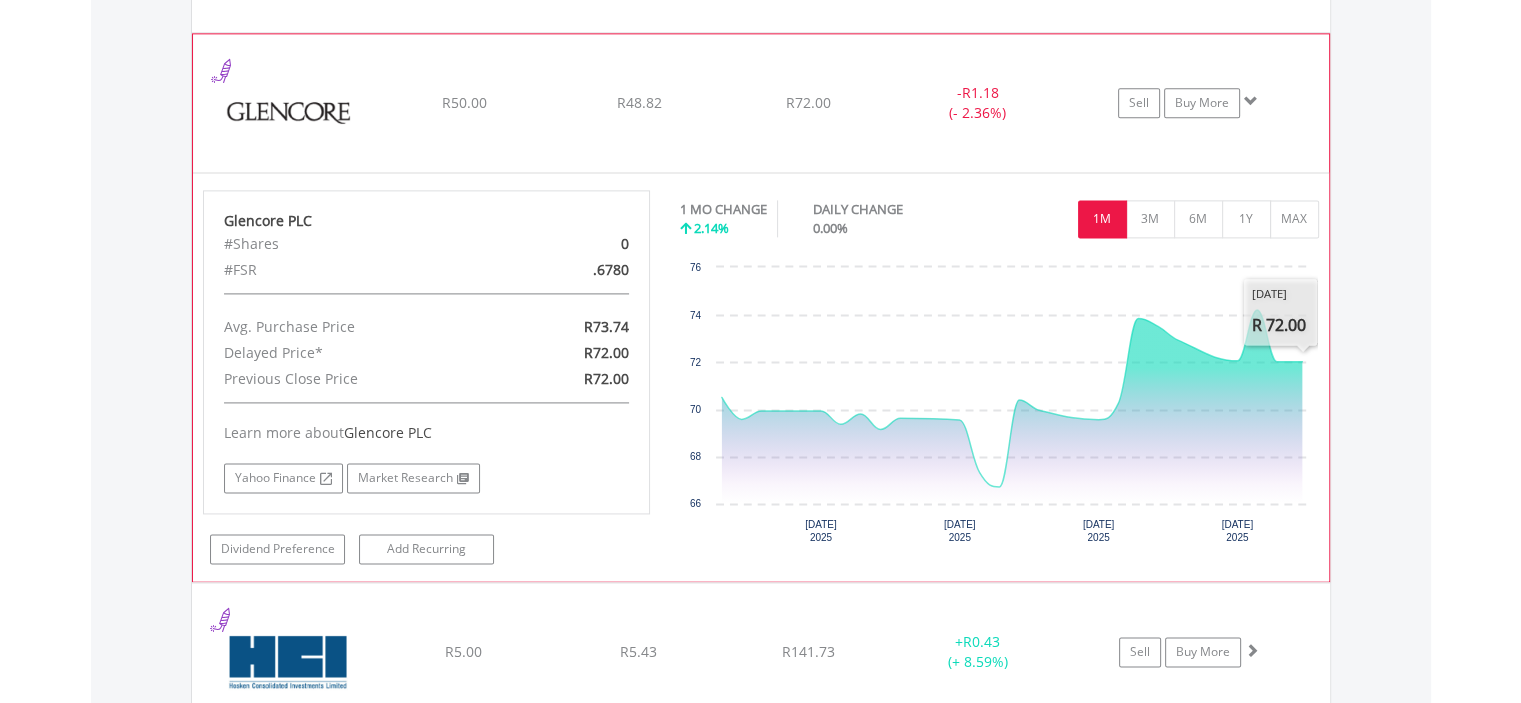 click on "Sell
Buy More" at bounding box center (1199, -1030) 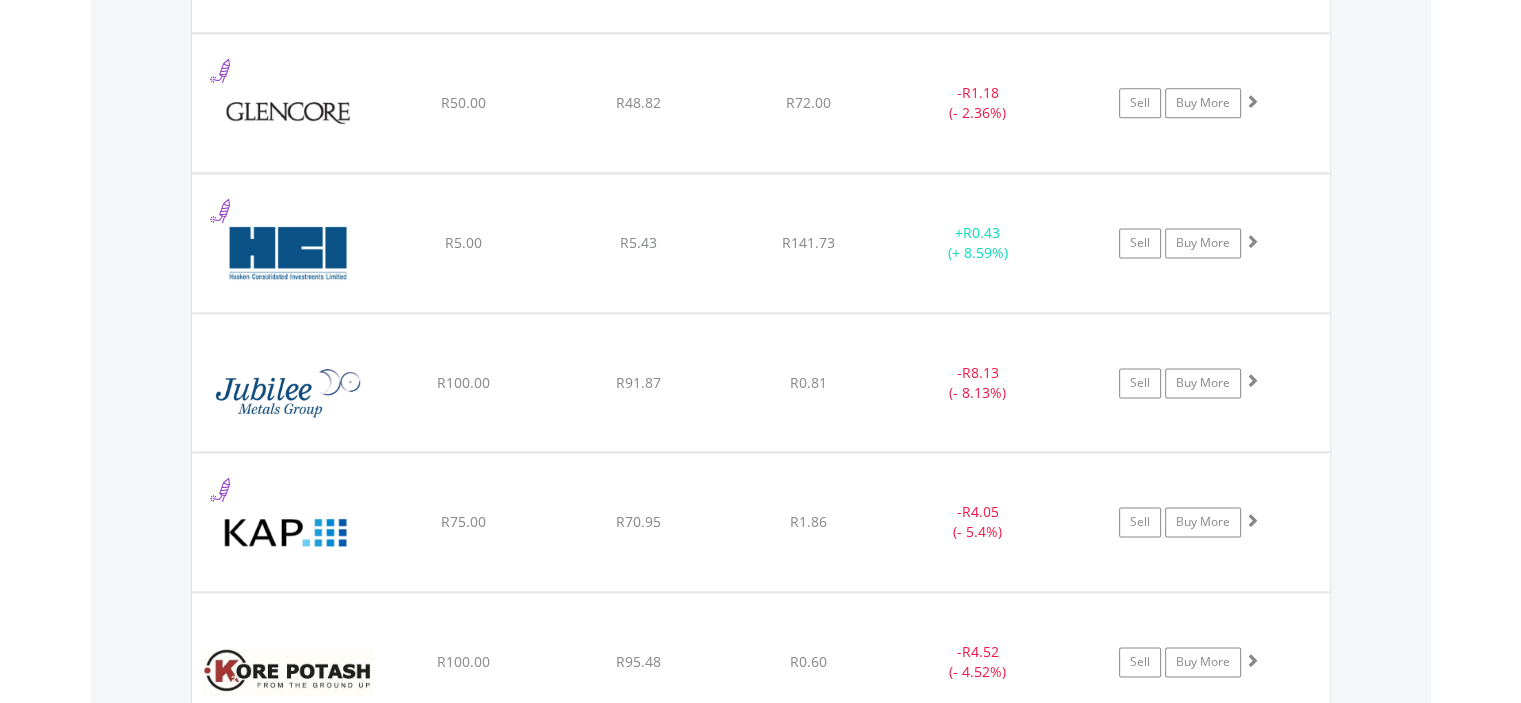click on "Value View
Share View
DIY Shares
HOLDING
PURCHASE VALUE
CURRENT VALUE
CURRENT PRICE
PROFIT/LOSS
﻿
Astral Foods Limited
R5.01
R4.83
R174.04
-  R0.18 (- 3.59%)
Buy More" at bounding box center [761, 633] 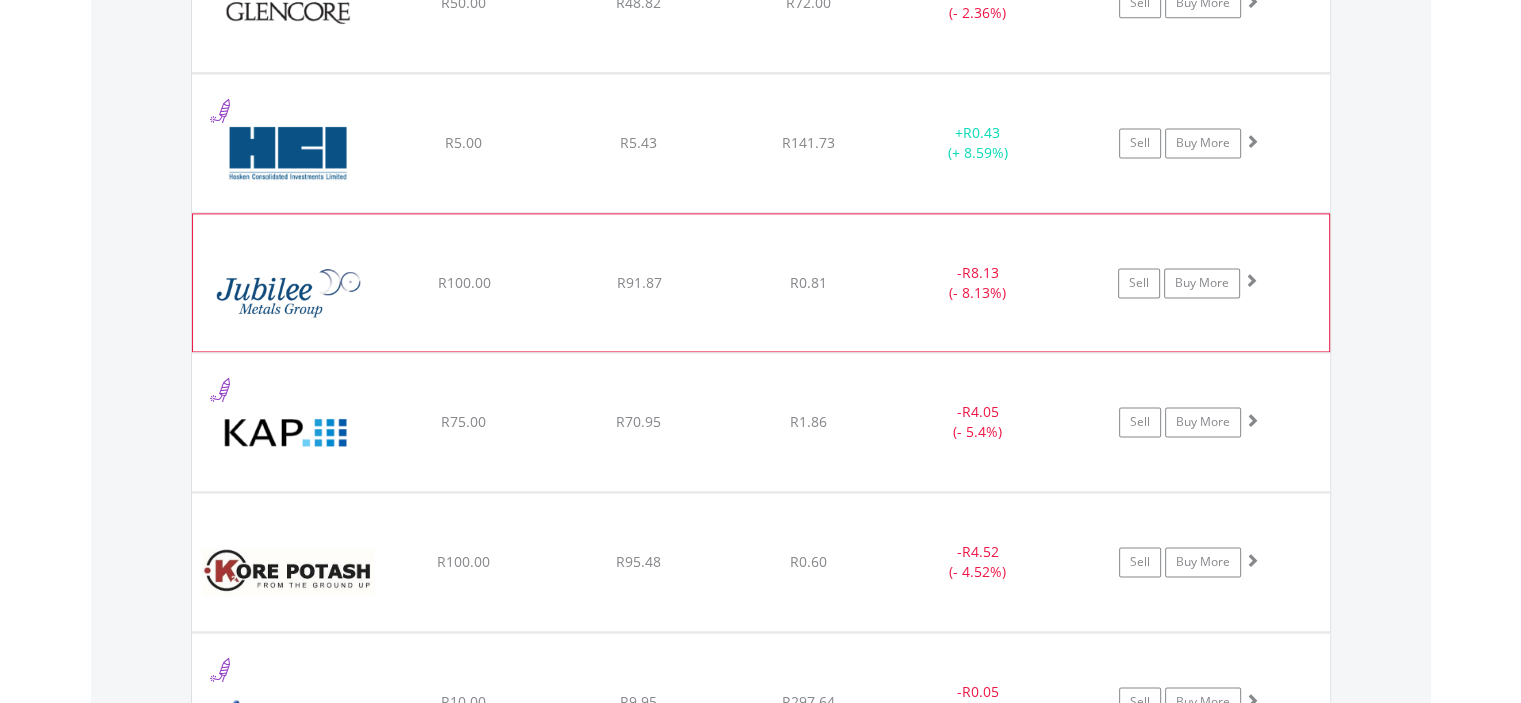 click on "Sell
Buy More" at bounding box center (1199, -1130) 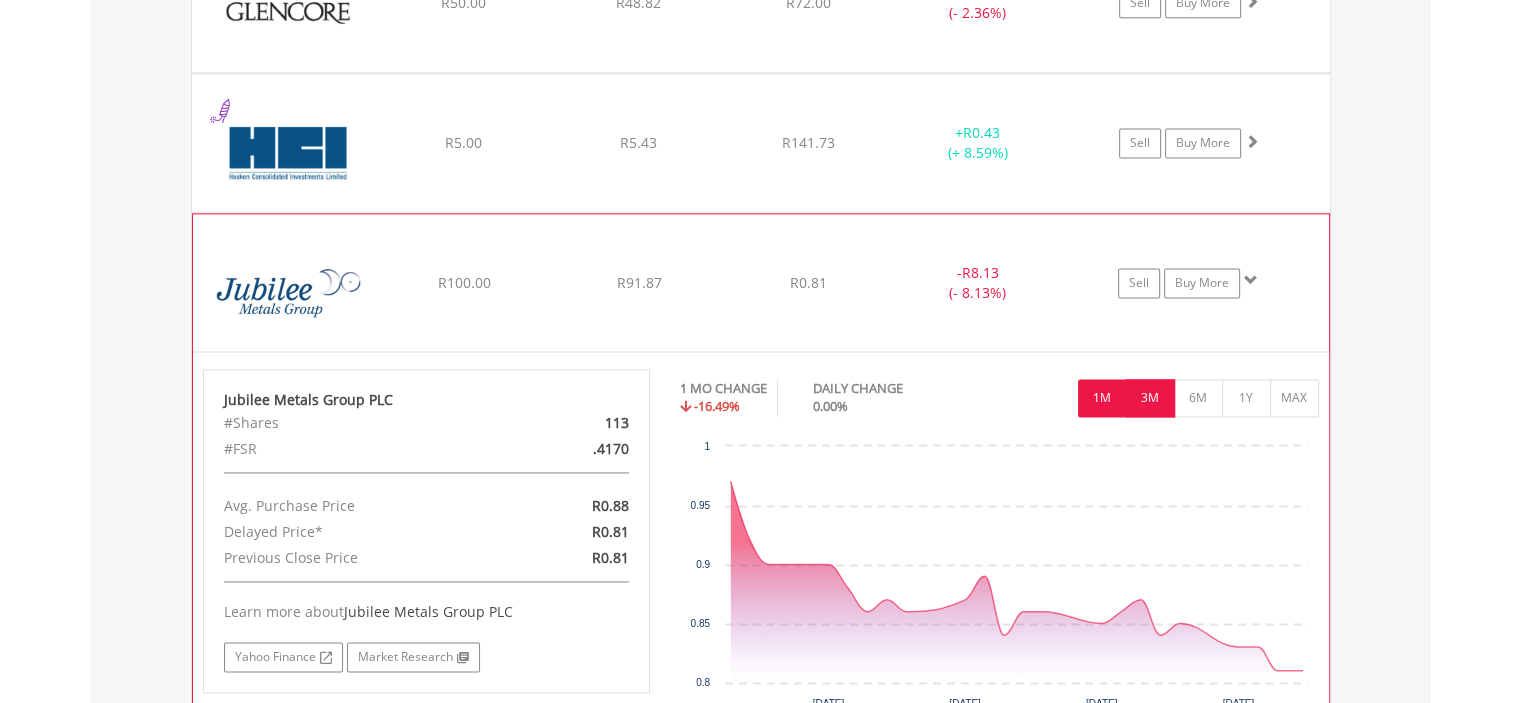 click on "3M" at bounding box center (1150, 398) 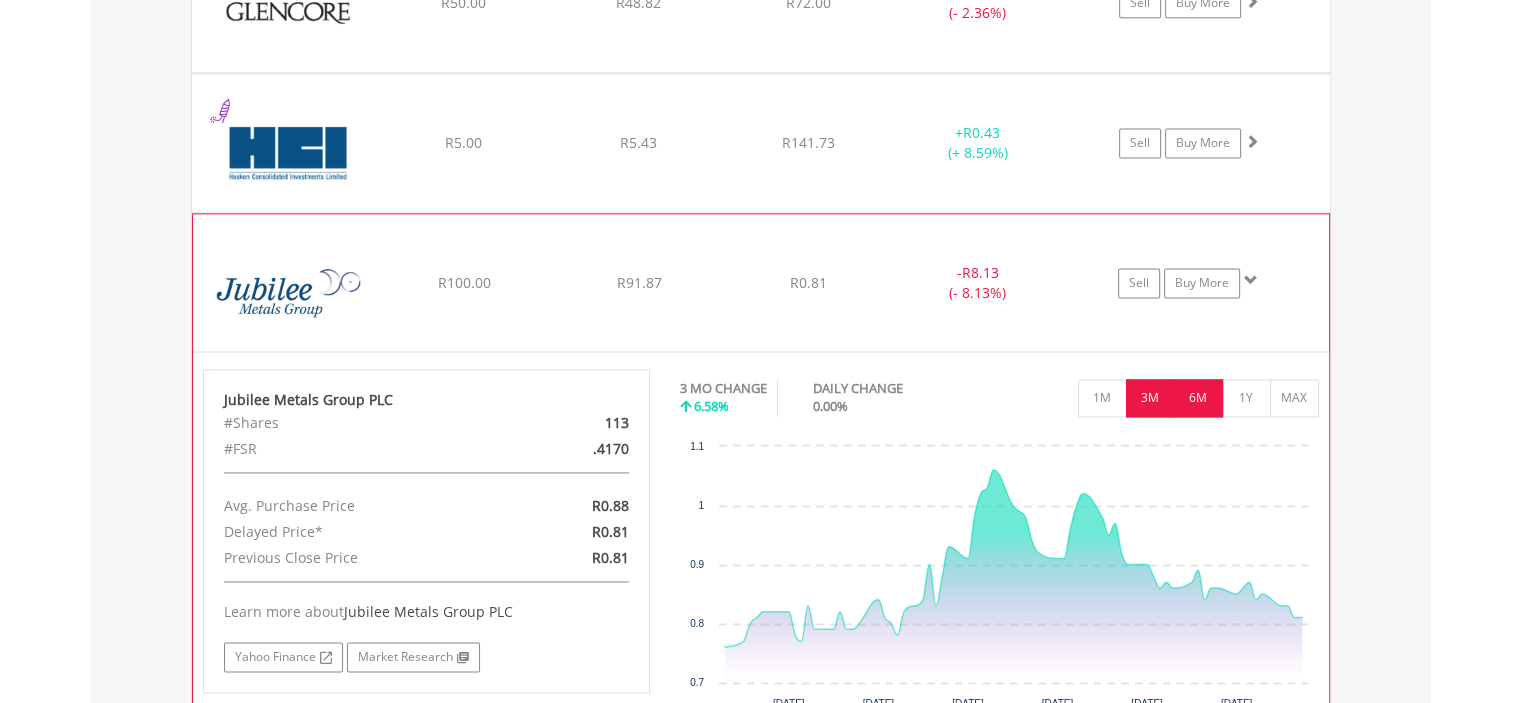 click on "6M" at bounding box center (1198, 398) 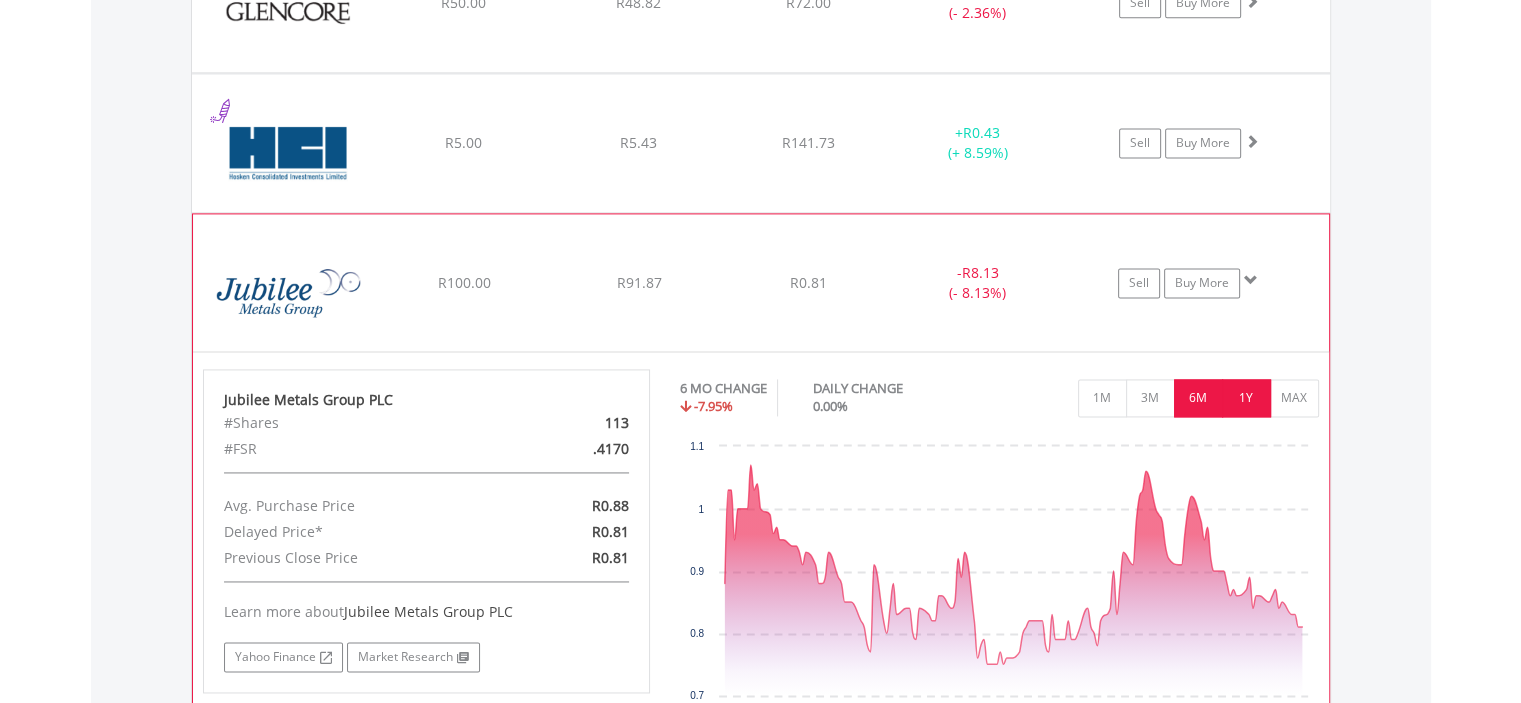 click on "1Y" at bounding box center [1246, 398] 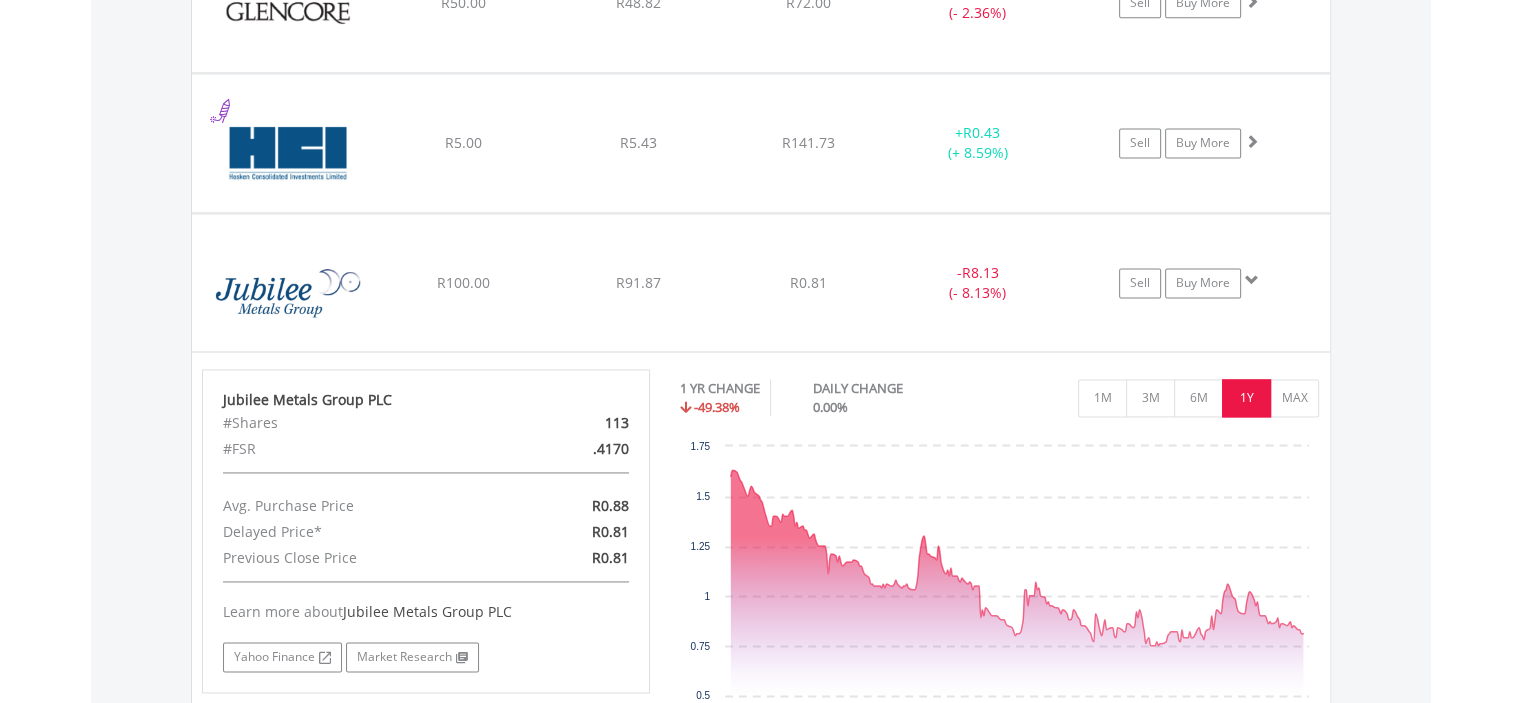 click on "Value View
Share View
DIY Shares
HOLDING
PURCHASE VALUE
CURRENT VALUE
CURRENT PRICE
PROFIT/LOSS
﻿
Astral Foods Limited
R5.01
R4.83
R174.04
-  R0.18 (- 3.59%)
Buy More" at bounding box center [761, 737] 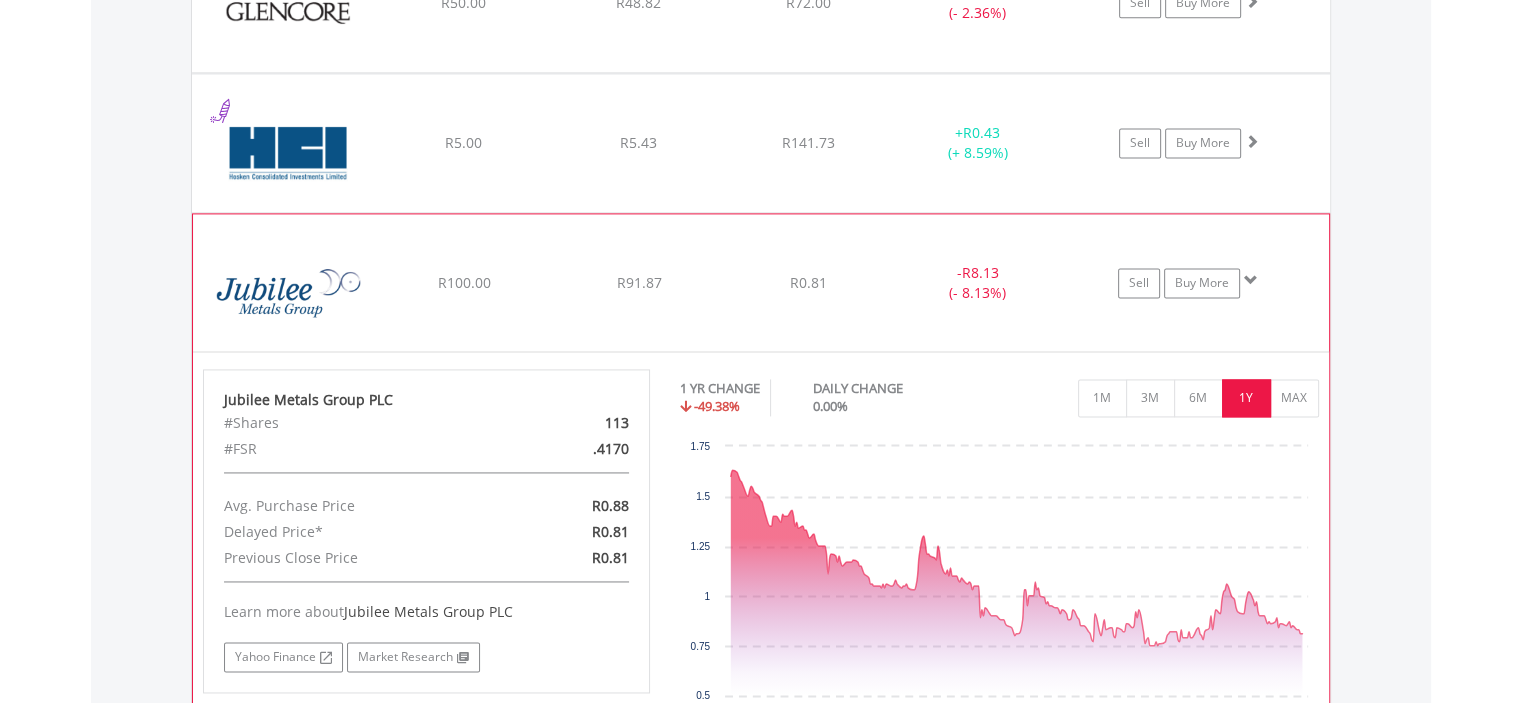 click on "Sell
Buy More" at bounding box center (1199, -1130) 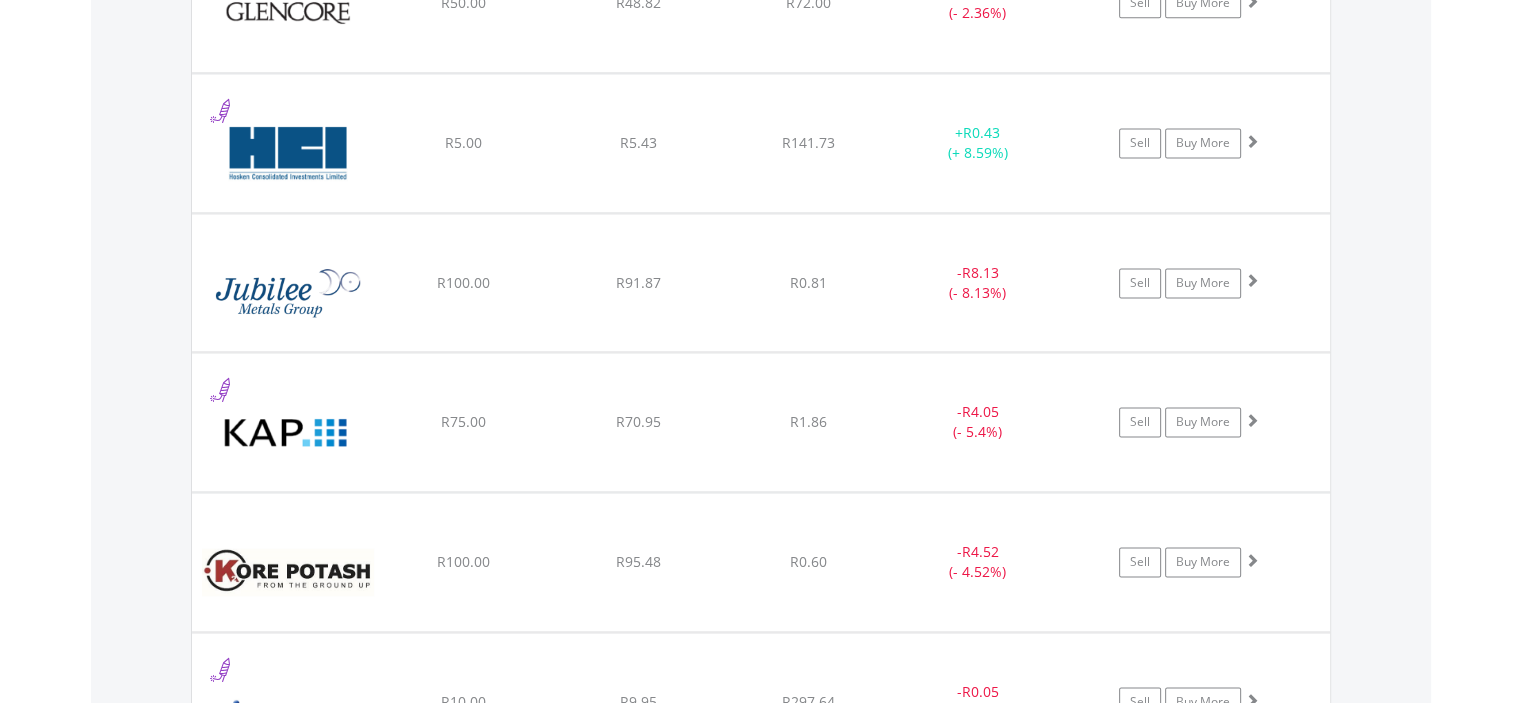 click on "Value View
Share View
DIY Shares
HOLDING
PURCHASE VALUE
CURRENT VALUE
CURRENT PRICE
PROFIT/LOSS
﻿
Astral Foods Limited
R5.01
R4.83
R174.04
-  R0.18 (- 3.59%)
Buy More" at bounding box center (761, 533) 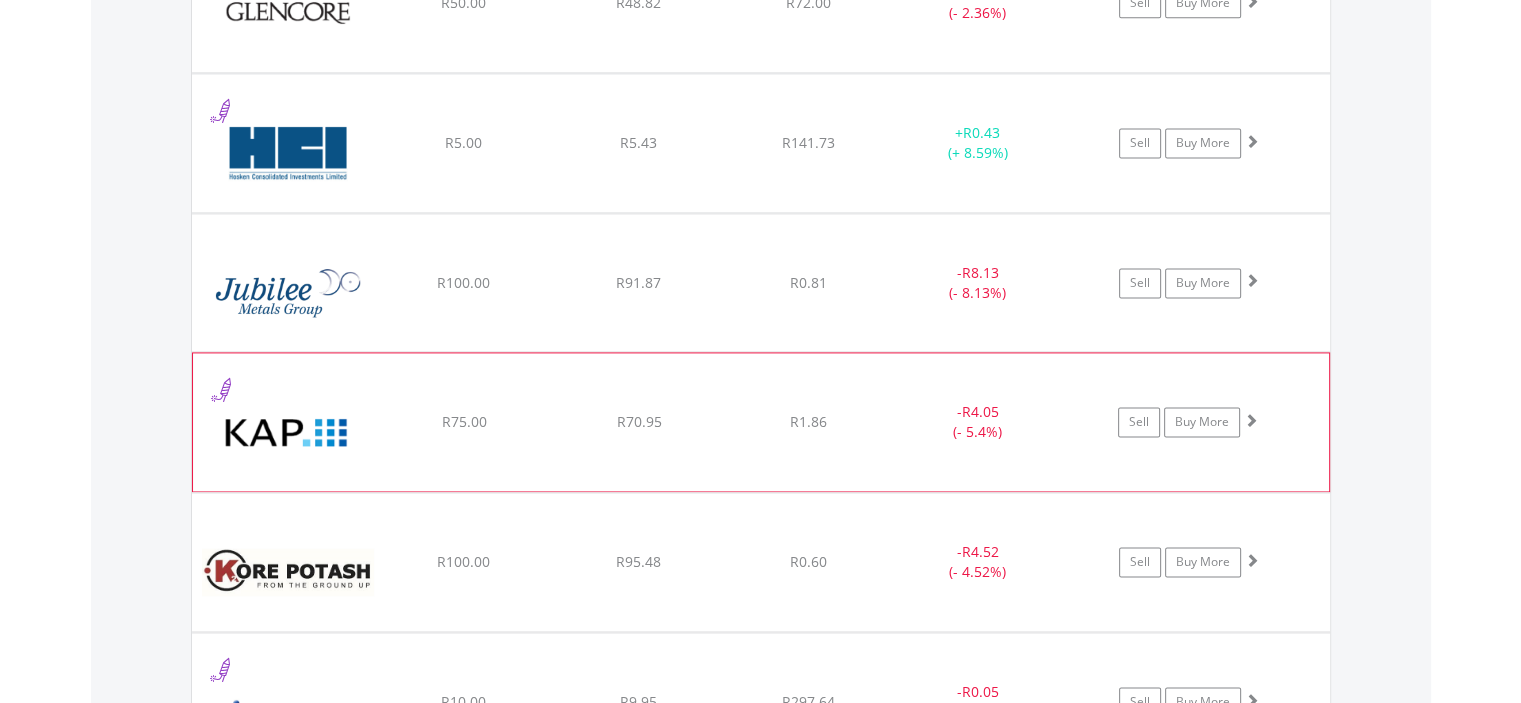 click on "﻿
KAP Industrial Holdings Limited
R75.00
R70.95
R1.86
-  R4.05 (- 5.4%)
Sell
Buy More" at bounding box center (761, -1130) 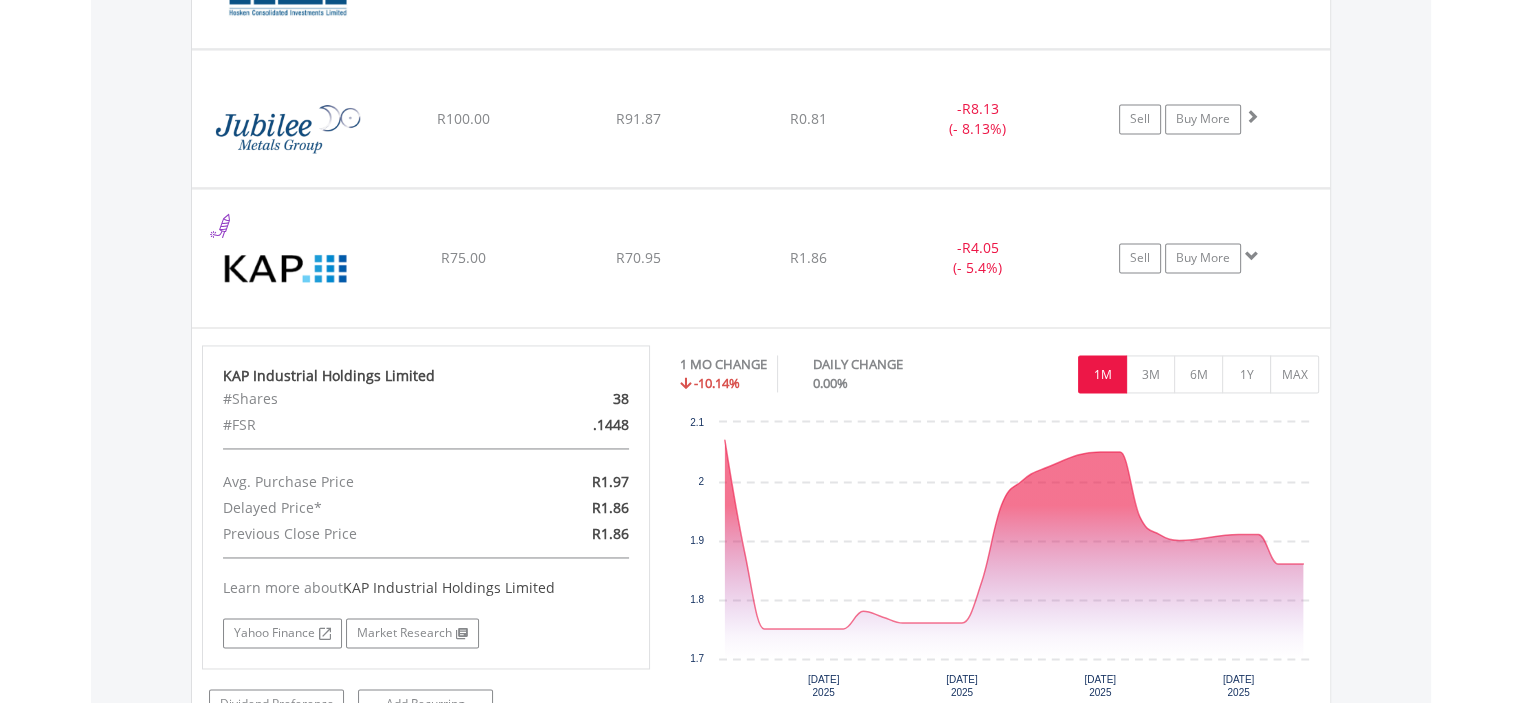 scroll, scrollTop: 3021, scrollLeft: 0, axis: vertical 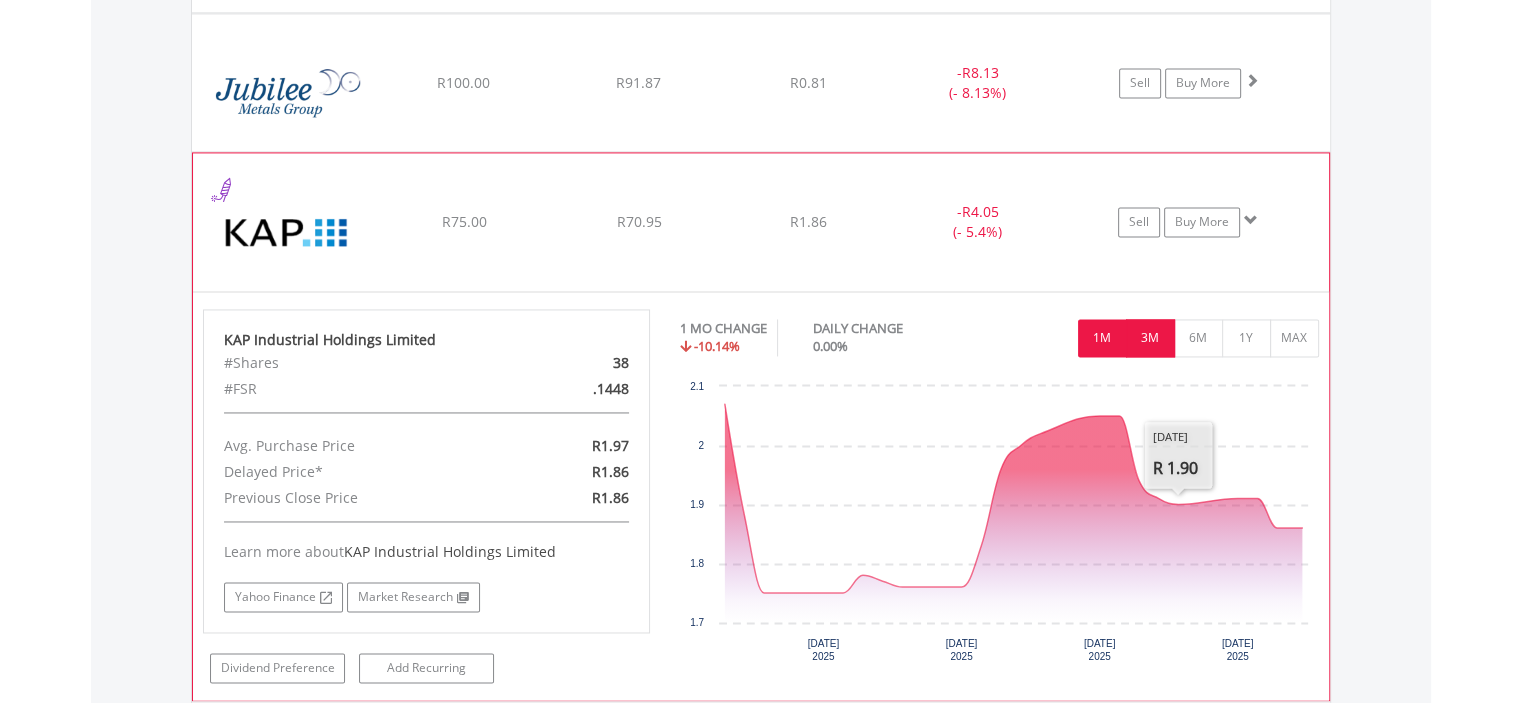 click on "3M" at bounding box center (1150, 338) 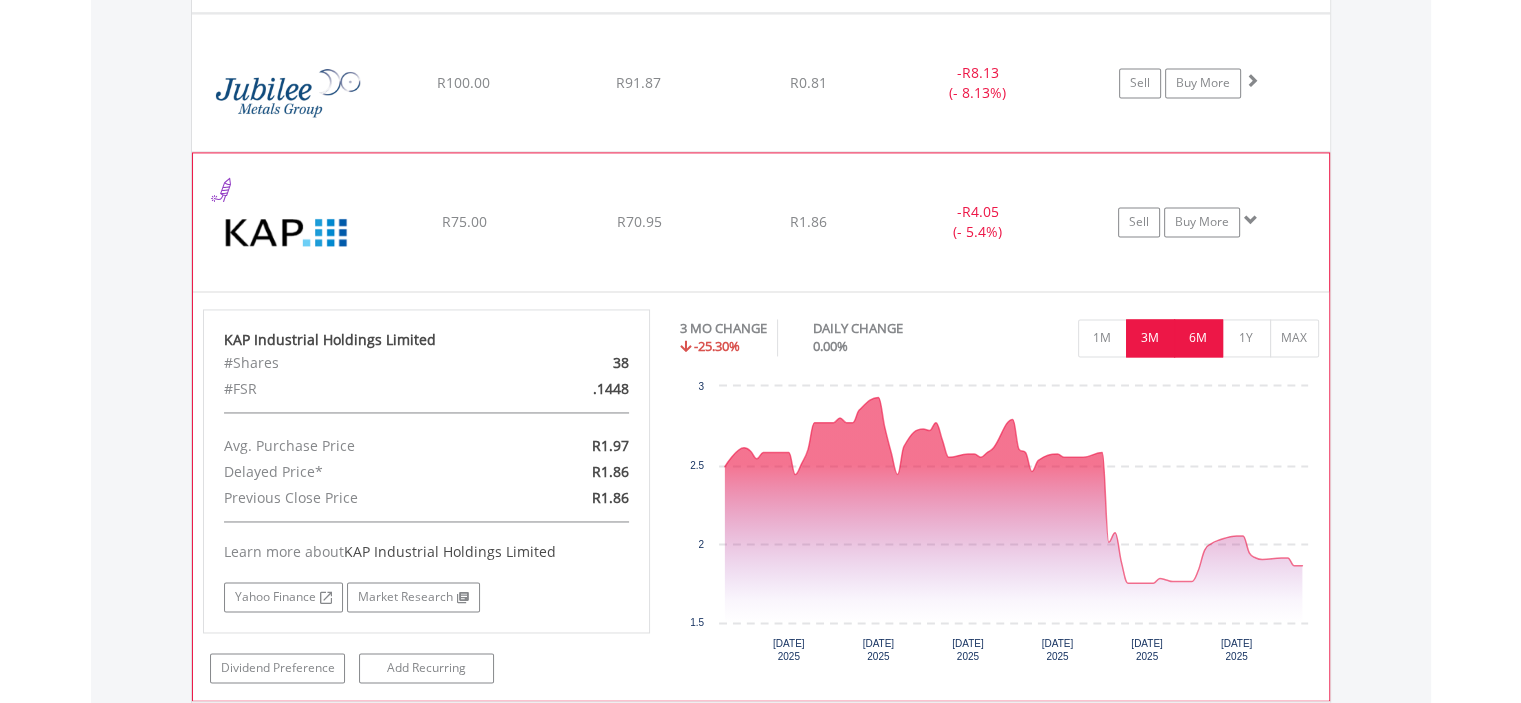 click on "6M" at bounding box center [1198, 338] 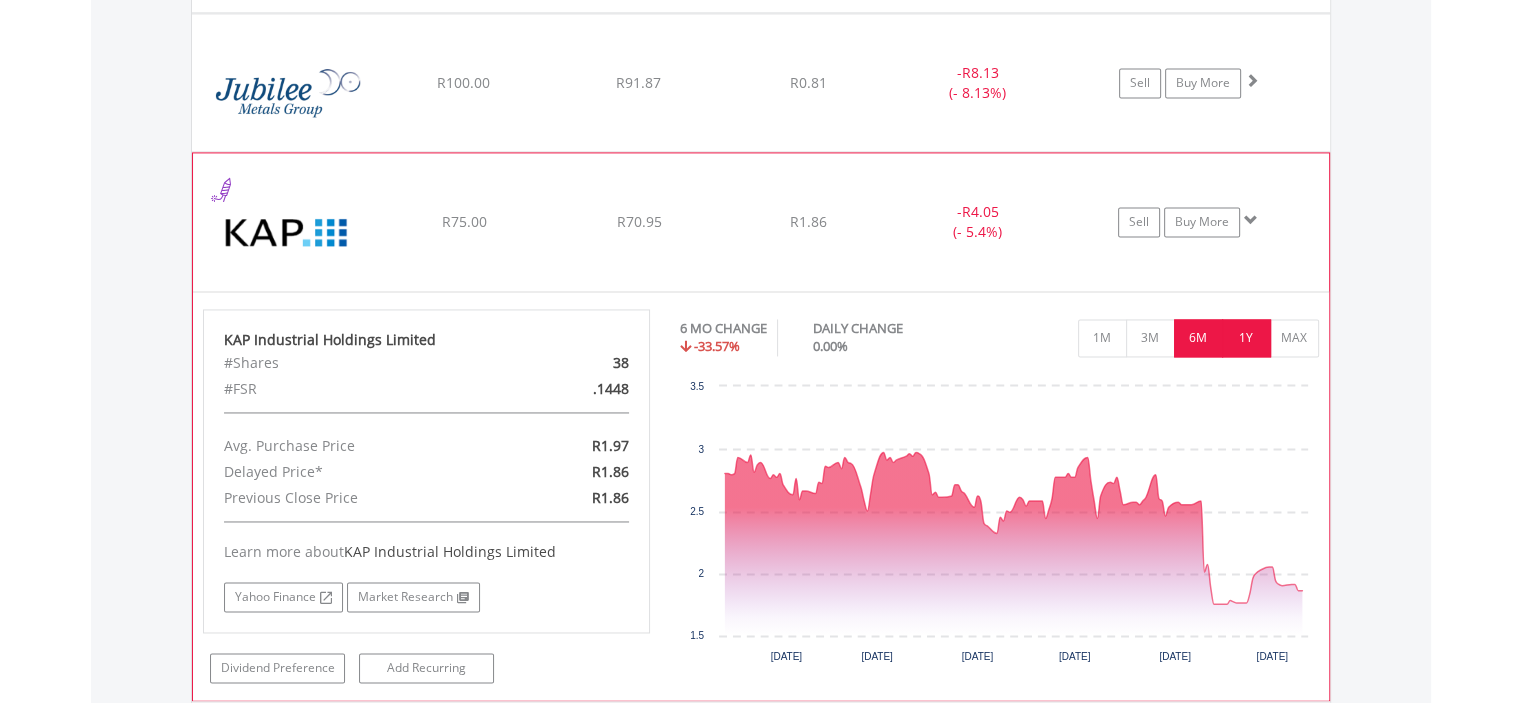 click on "1Y" at bounding box center [1246, 338] 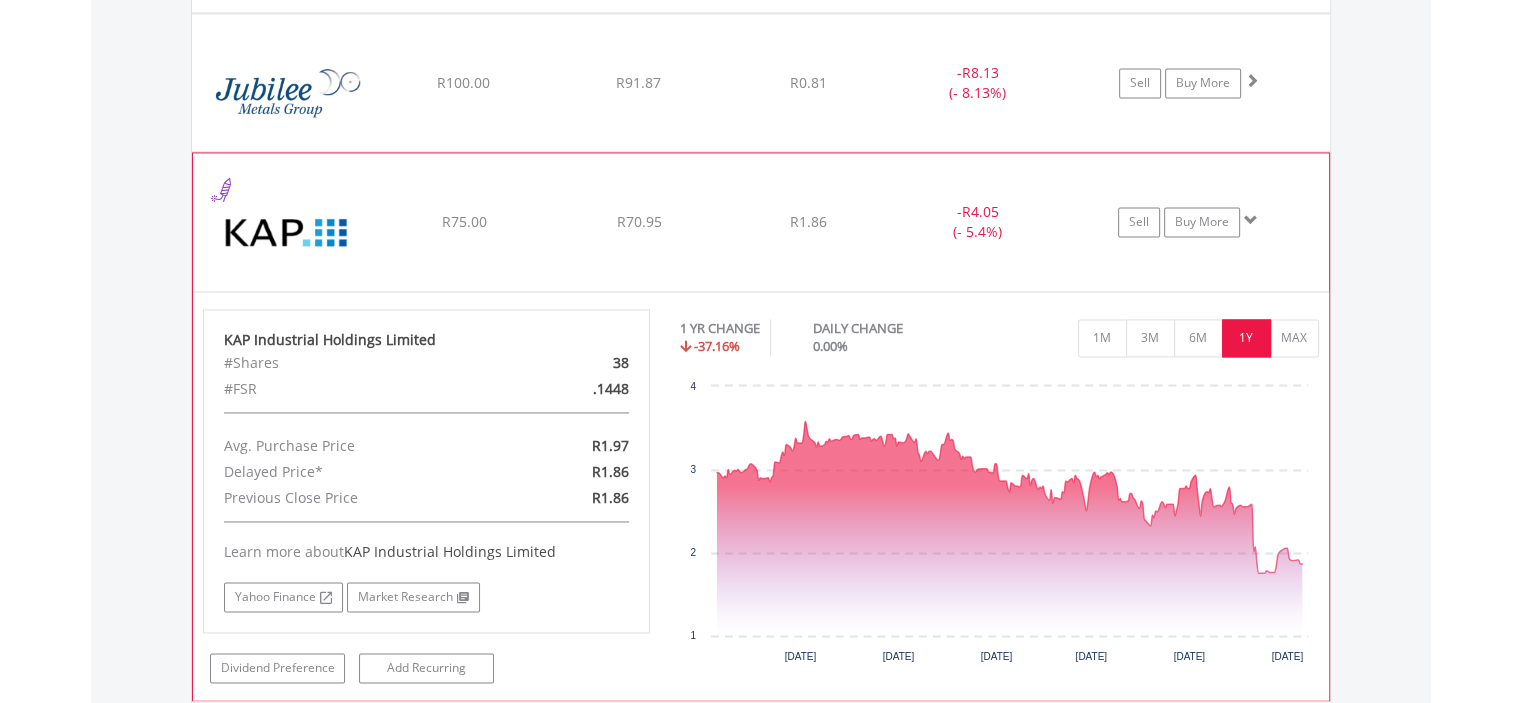 click on "Sell
Buy More" at bounding box center (1199, -1330) 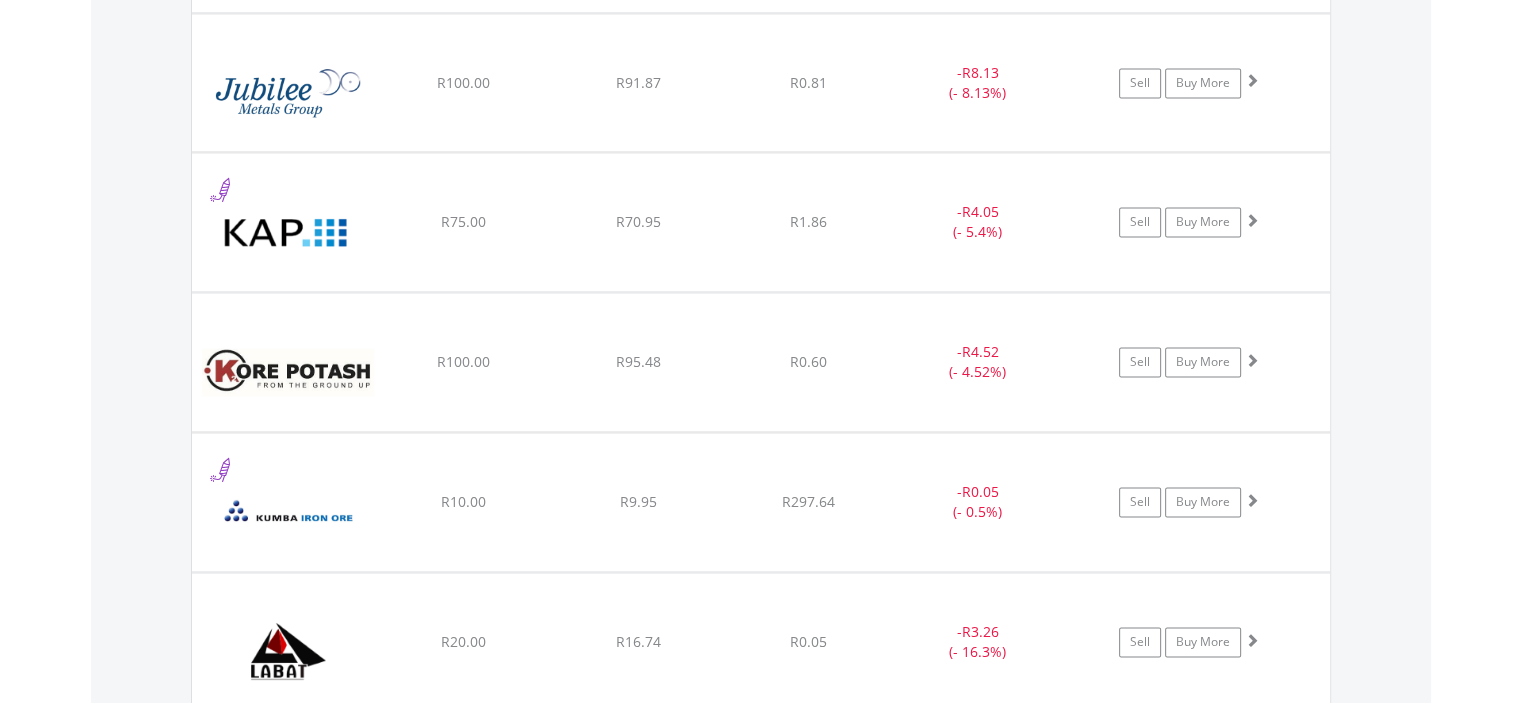 click on "Value View
Share View
DIY Shares
HOLDING
PURCHASE VALUE
CURRENT VALUE
CURRENT PRICE
PROFIT/LOSS
﻿
Astral Foods Limited
R5.01
R4.83
R174.04
-  R0.18 (- 3.59%)
Buy More" at bounding box center (761, 333) 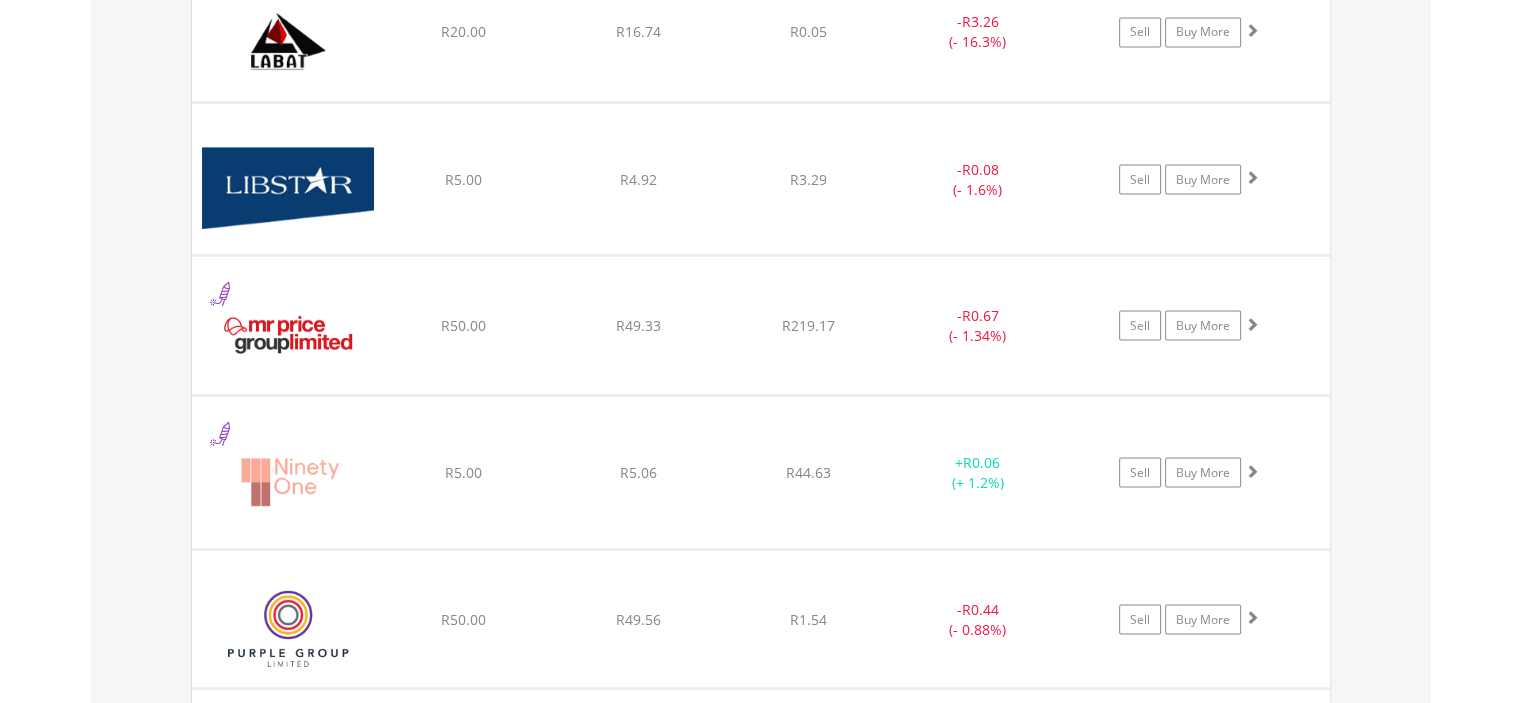 scroll, scrollTop: 3721, scrollLeft: 0, axis: vertical 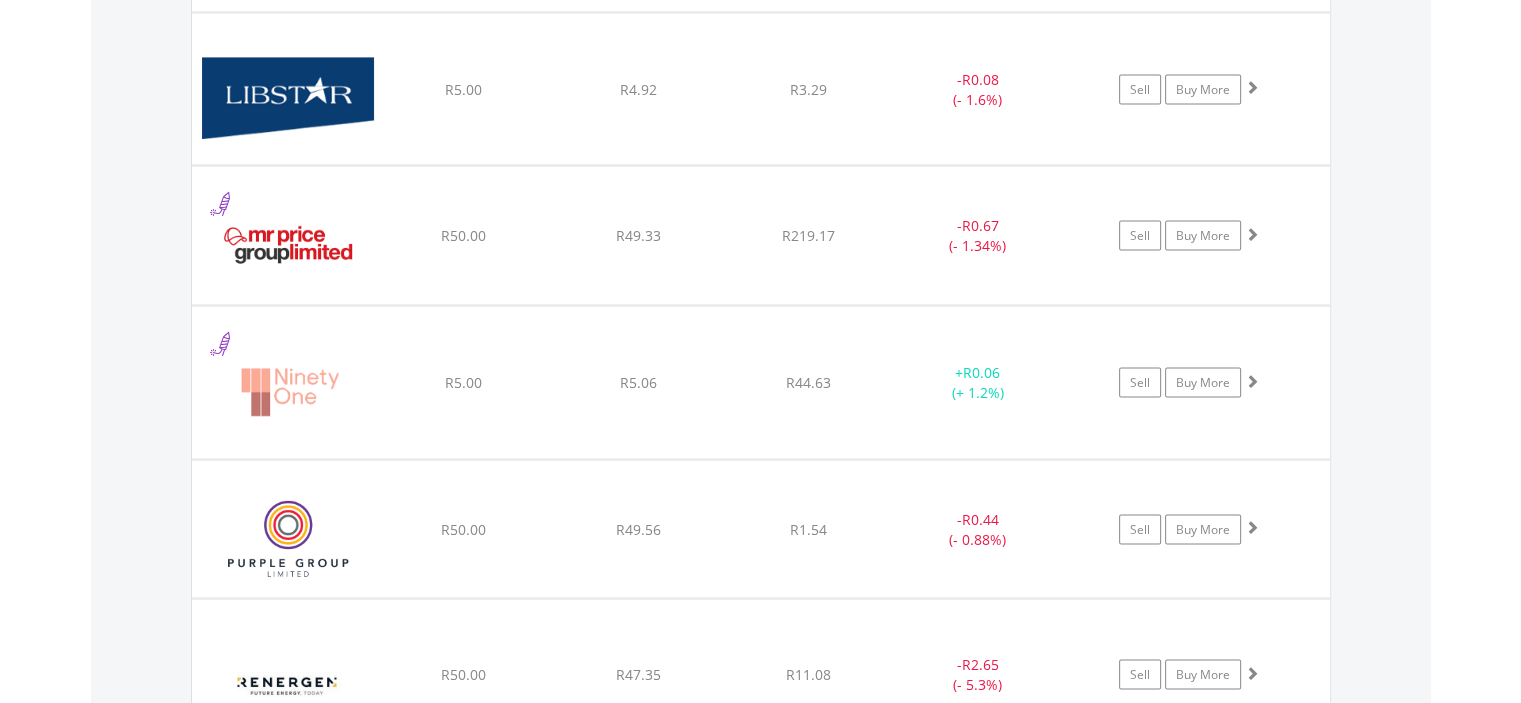 click on "Value View
Share View
DIY Shares
HOLDING
PURCHASE VALUE
CURRENT VALUE
CURRENT PRICE
PROFIT/LOSS
﻿
Astral Foods Limited
R5.01
R4.83
R174.04
-  R0.18 (- 3.59%)
Buy More" at bounding box center (761, -367) 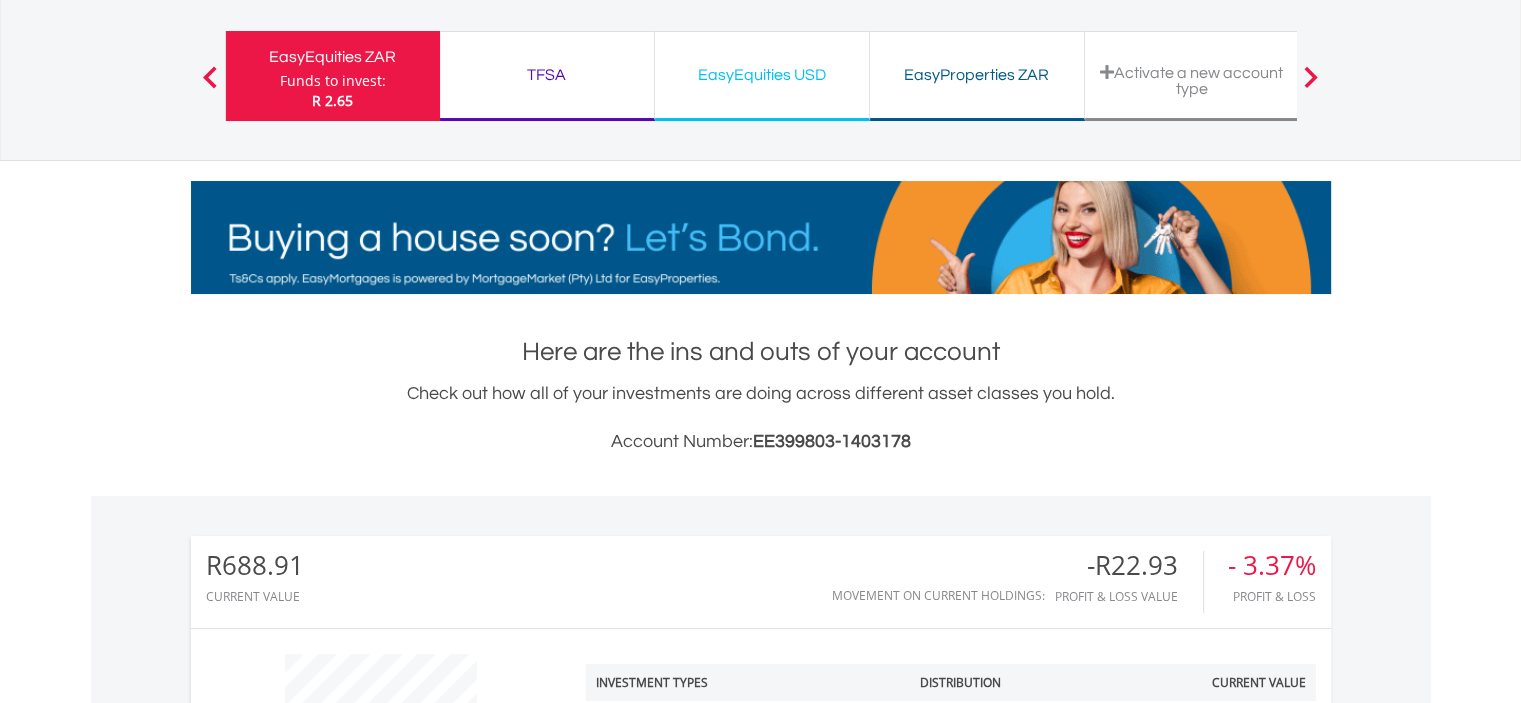 scroll, scrollTop: 121, scrollLeft: 0, axis: vertical 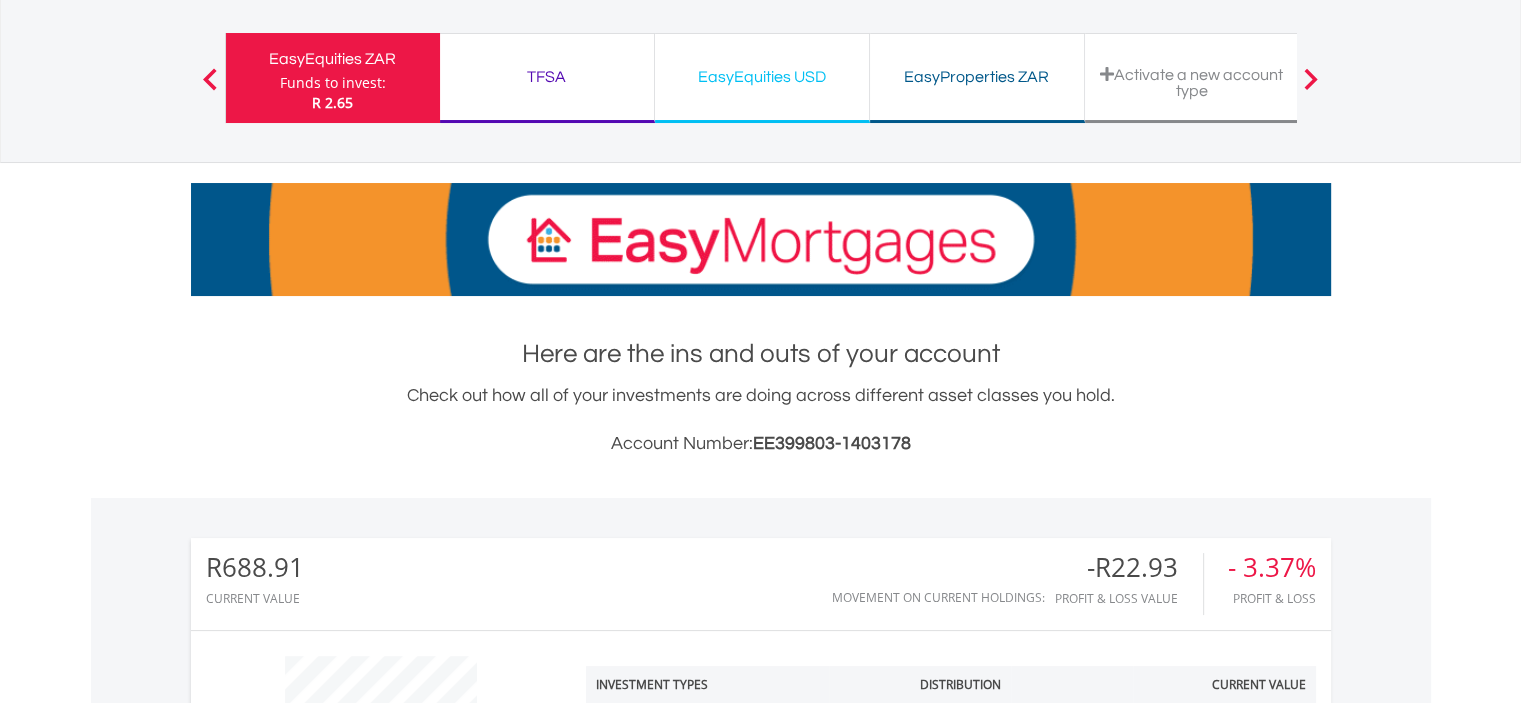 click on "TFSA" at bounding box center (547, 77) 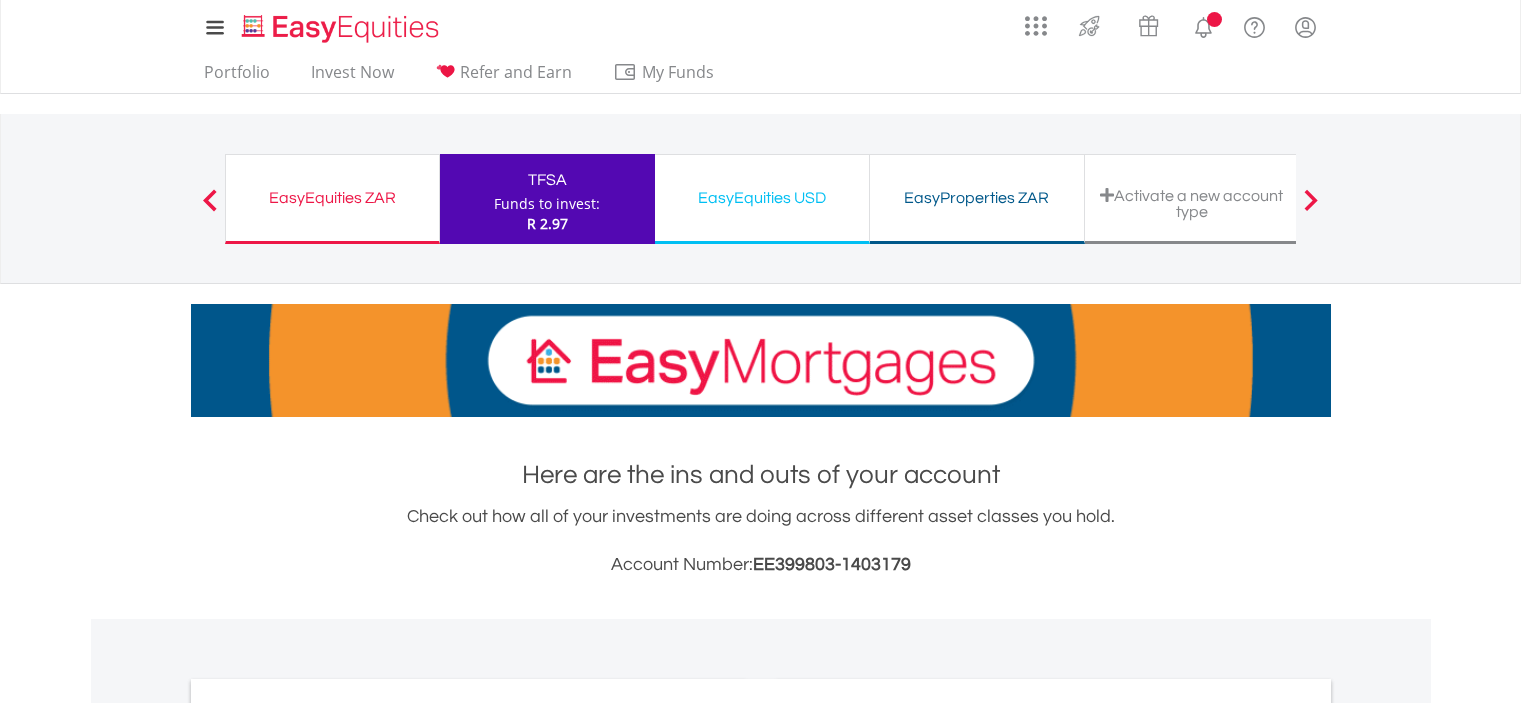 scroll, scrollTop: 0, scrollLeft: 0, axis: both 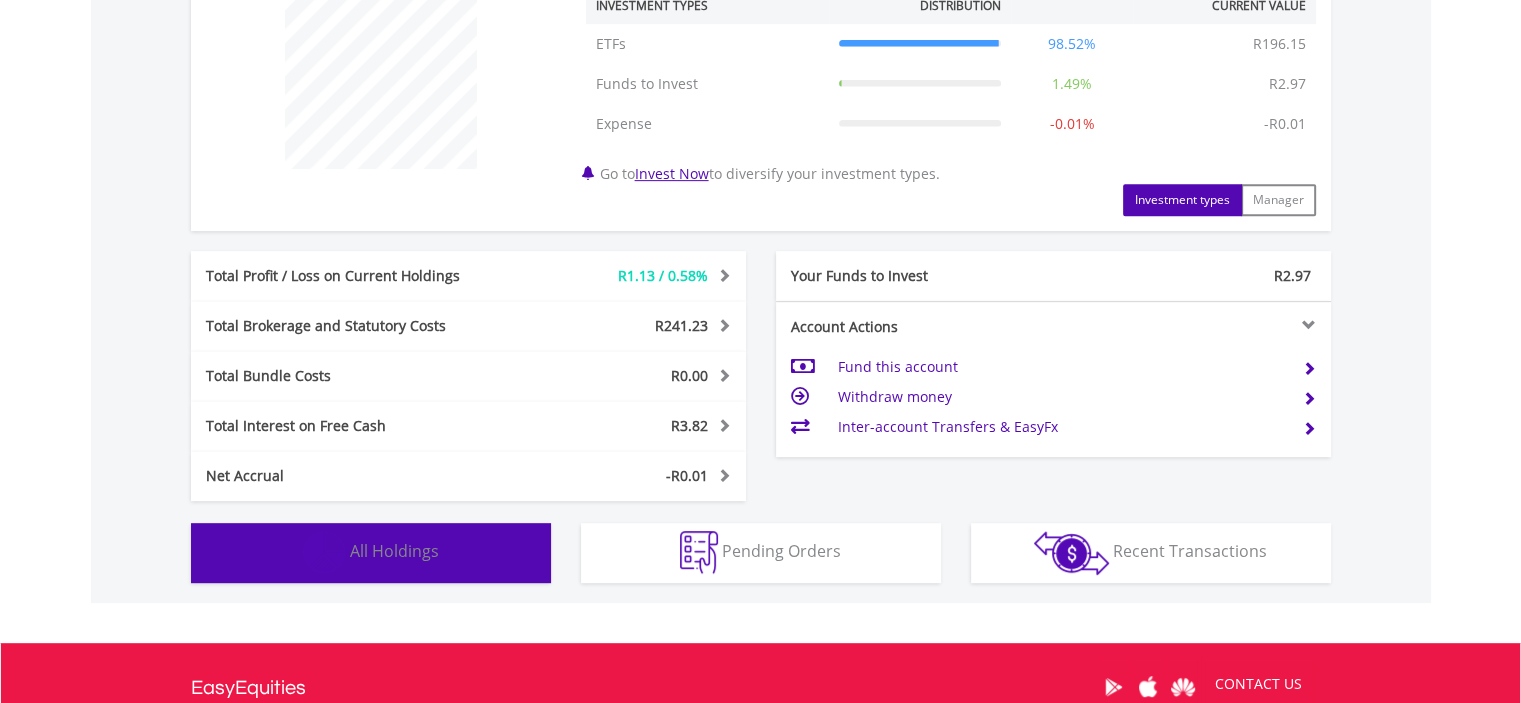 click on "Holdings
All Holdings" at bounding box center [371, 553] 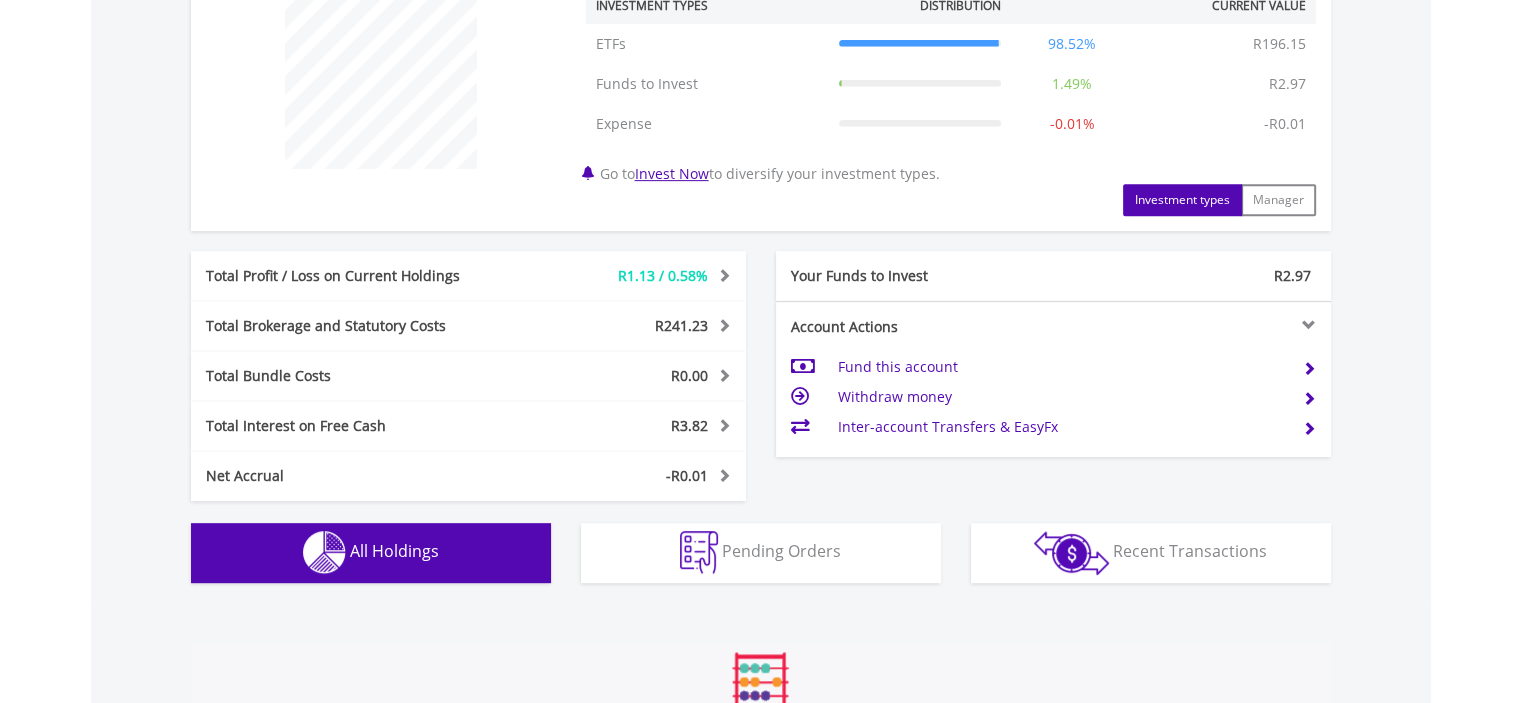 scroll, scrollTop: 1441, scrollLeft: 0, axis: vertical 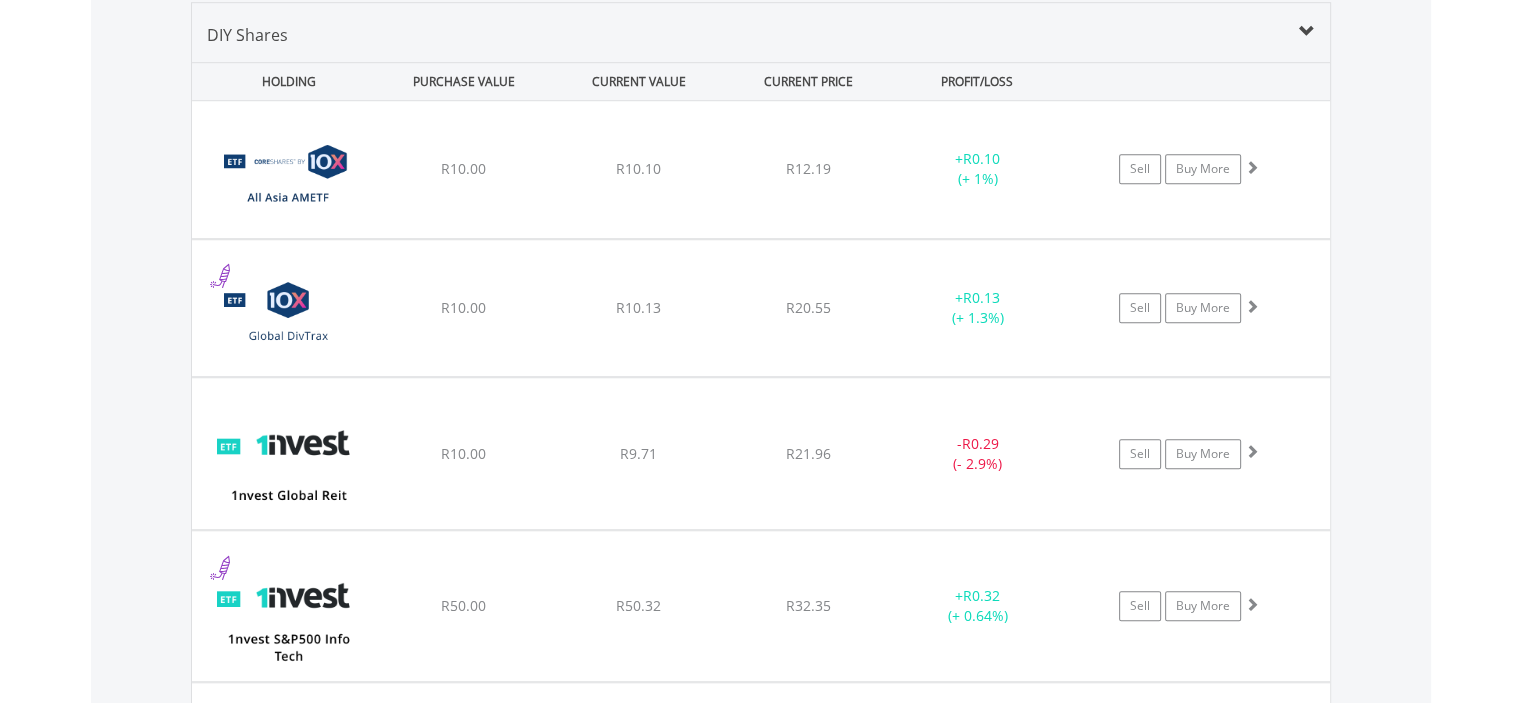 click on "Value View
Share View
DIY Shares
HOLDING
PURCHASE VALUE
CURRENT VALUE
CURRENT PRICE
PROFIT/LOSS
﻿
10X All Asia Actively Managed Exchange Traded Fund
R10.00
R10.10
R12.19
+  R0.10 (+ 1%)
Buy More" at bounding box center (761, 772) 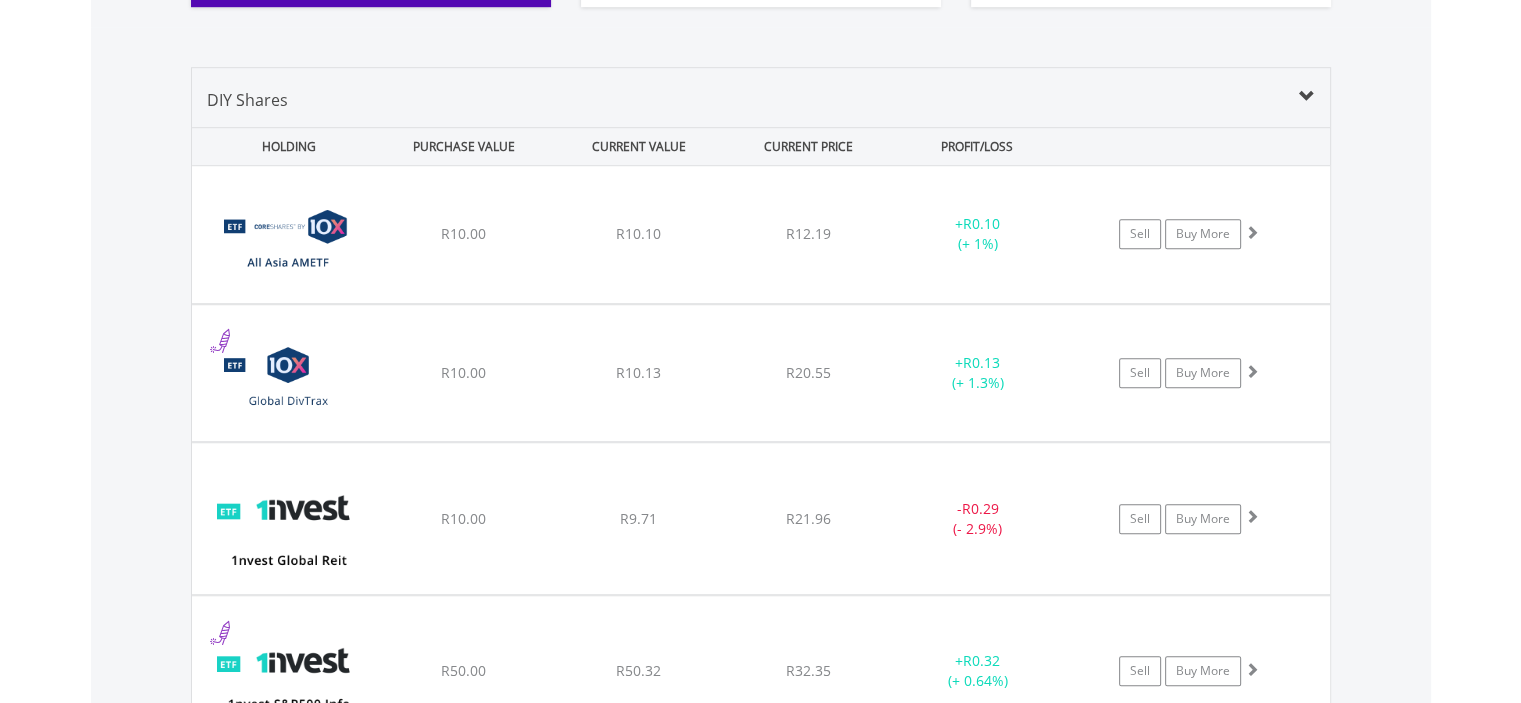 scroll, scrollTop: 1341, scrollLeft: 0, axis: vertical 